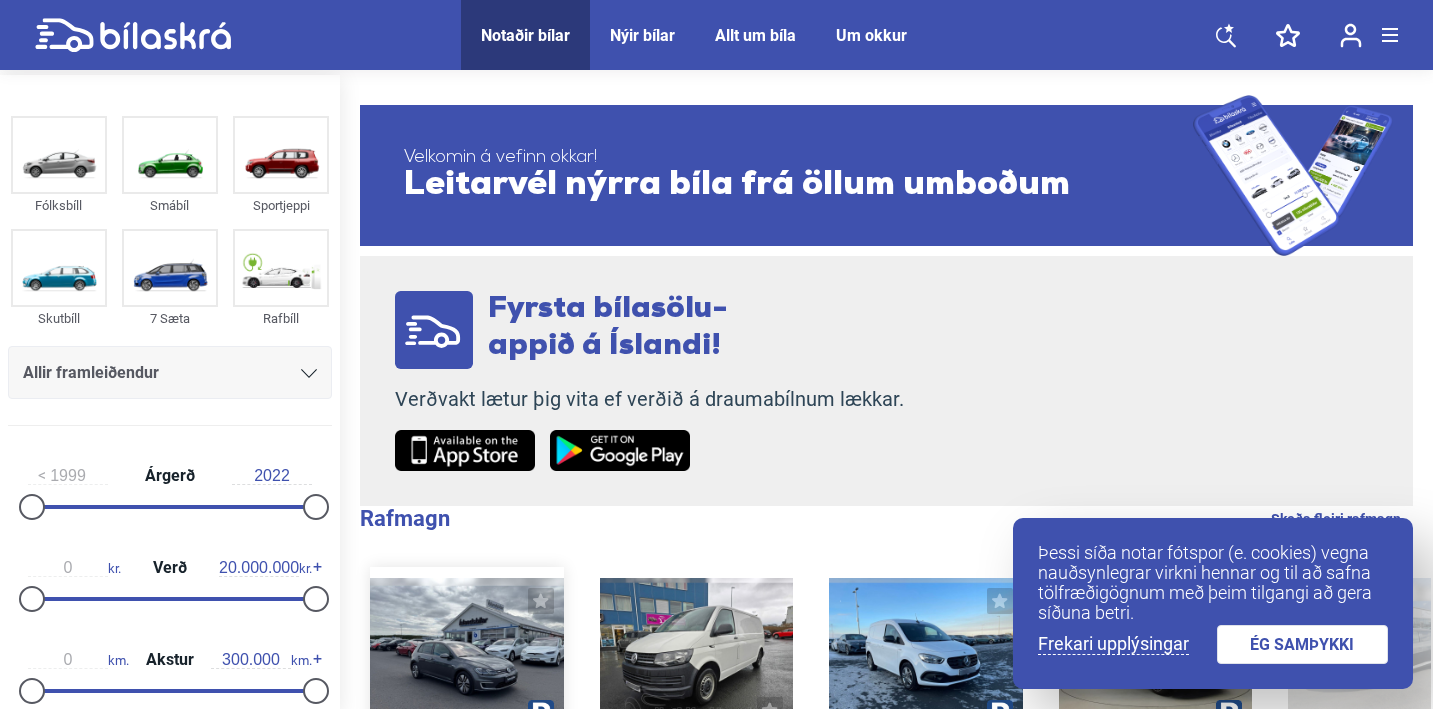 scroll, scrollTop: 0, scrollLeft: 0, axis: both 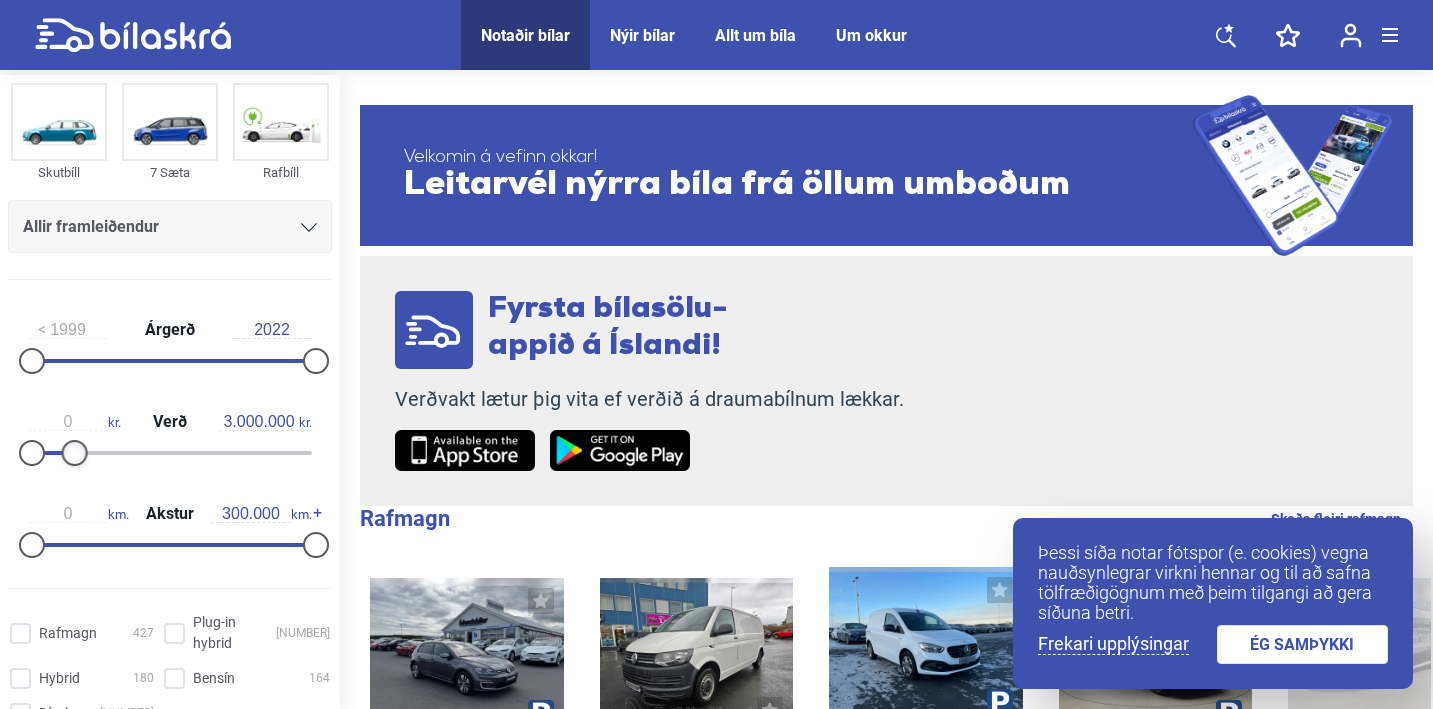 drag, startPoint x: 308, startPoint y: 456, endPoint x: 73, endPoint y: 451, distance: 235.05319 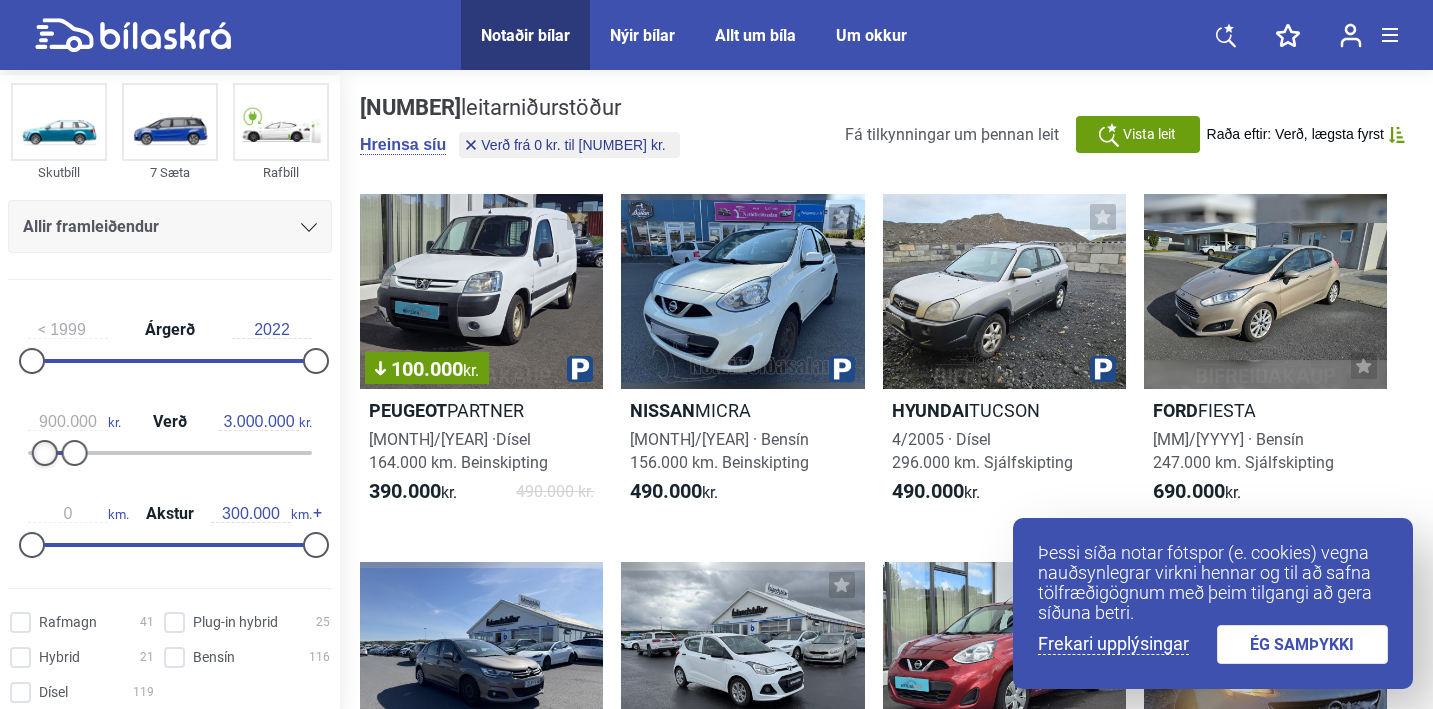 drag, startPoint x: 30, startPoint y: 456, endPoint x: 43, endPoint y: 457, distance: 13.038404 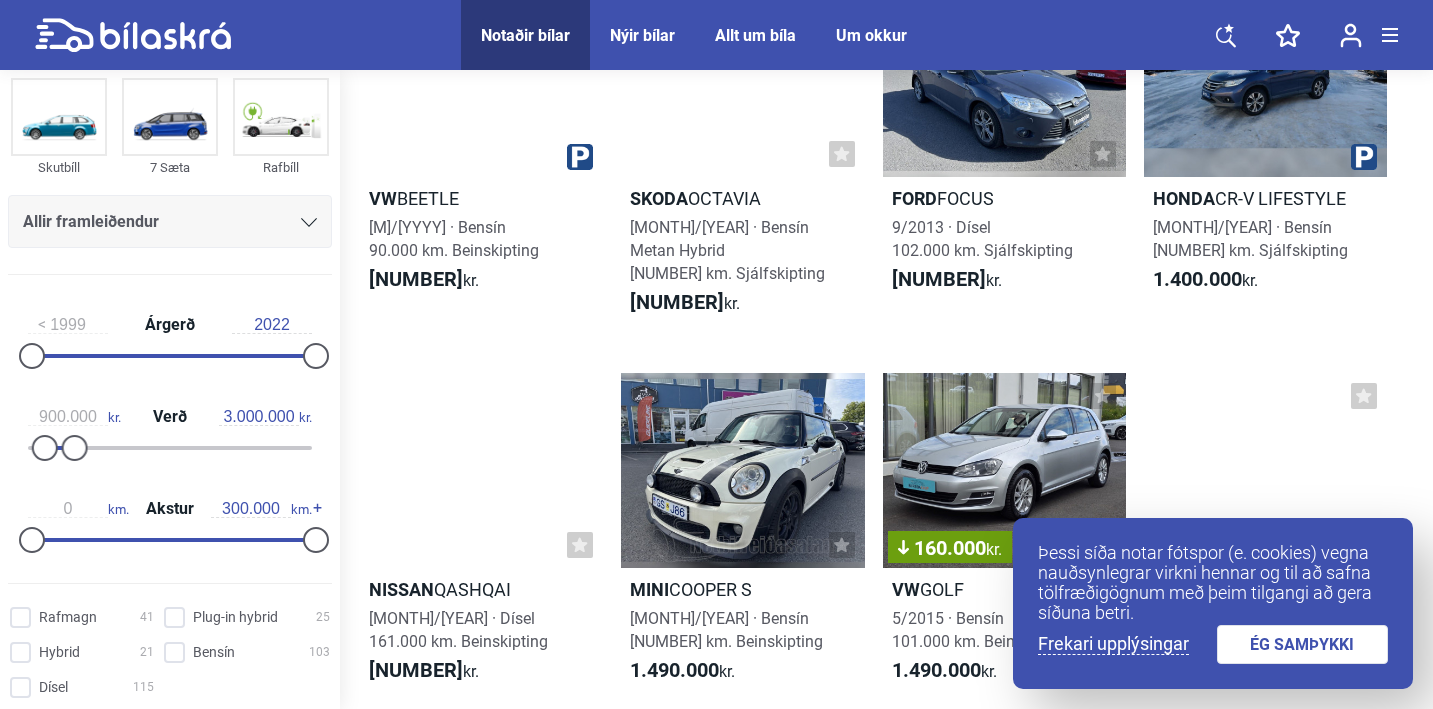 scroll, scrollTop: 3153, scrollLeft: 0, axis: vertical 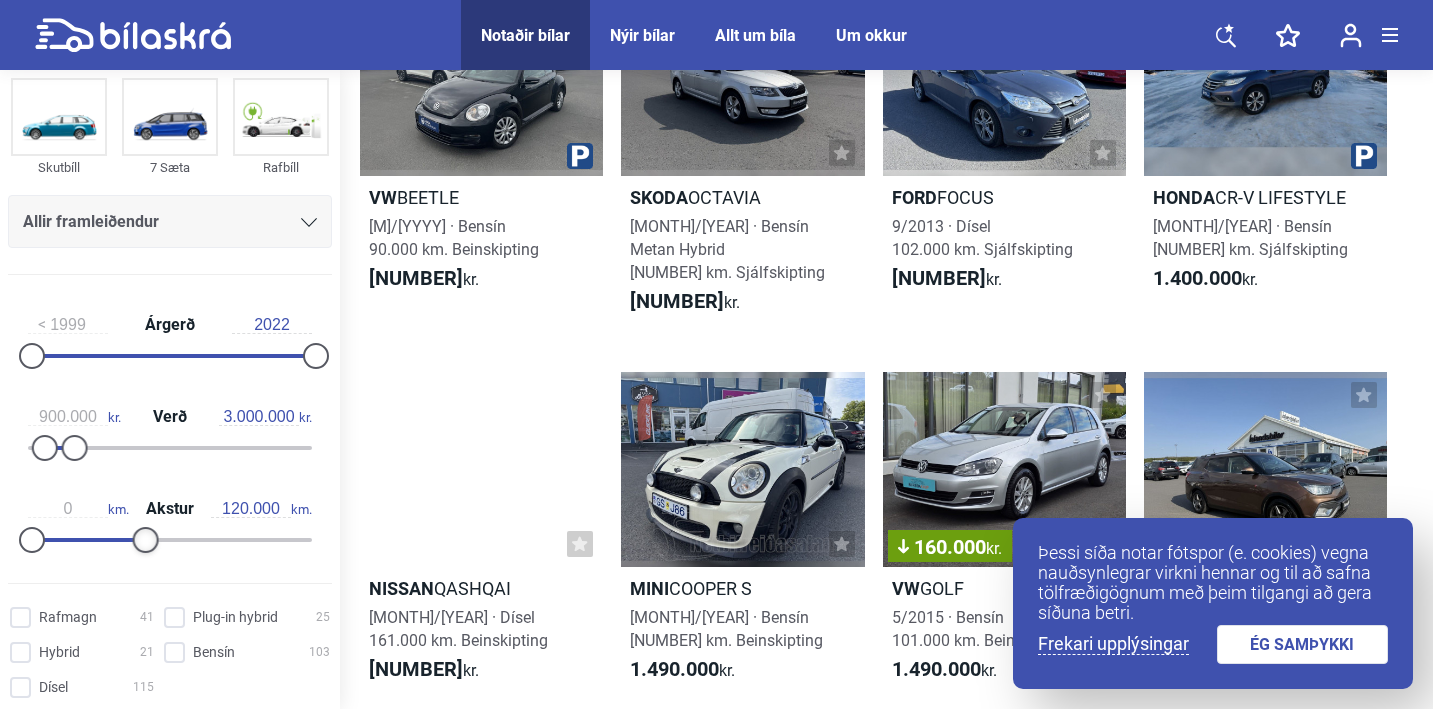 drag, startPoint x: 310, startPoint y: 539, endPoint x: 141, endPoint y: 541, distance: 169.01184 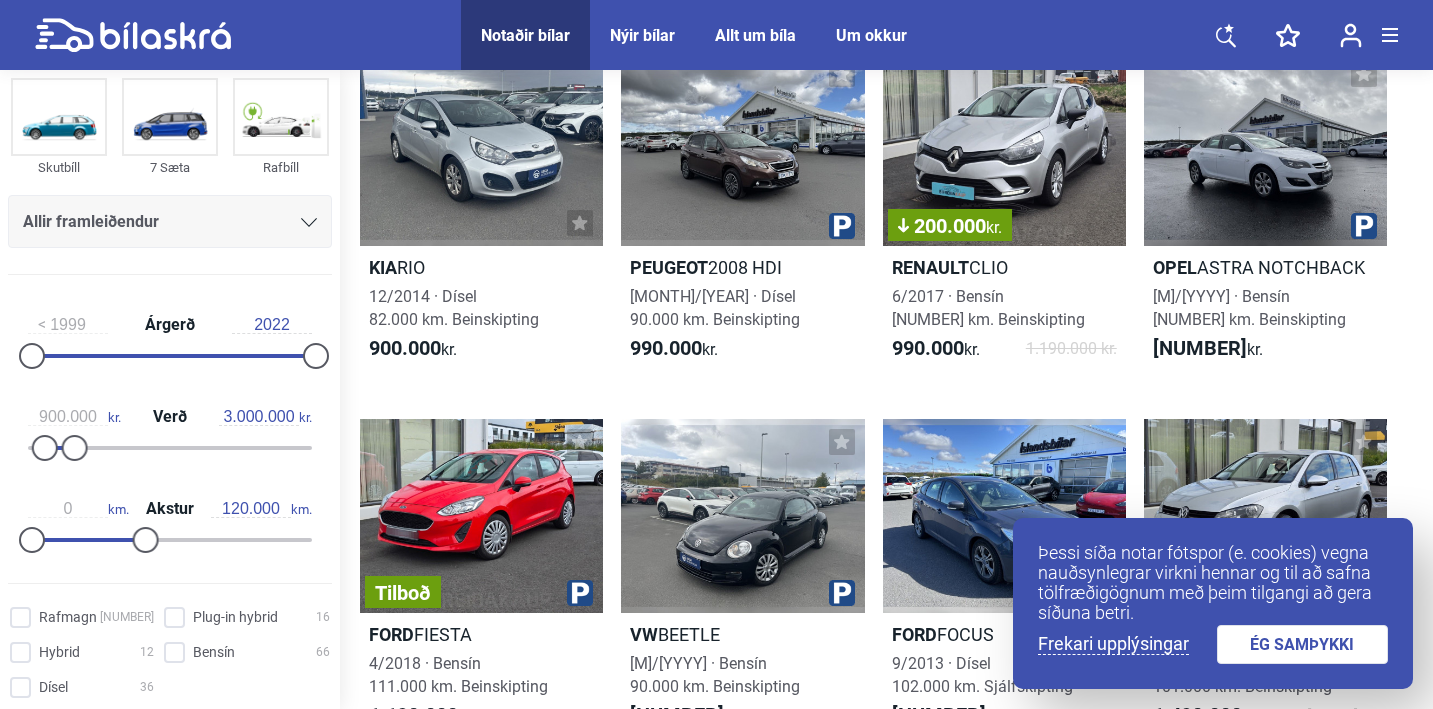 scroll, scrollTop: 0, scrollLeft: 0, axis: both 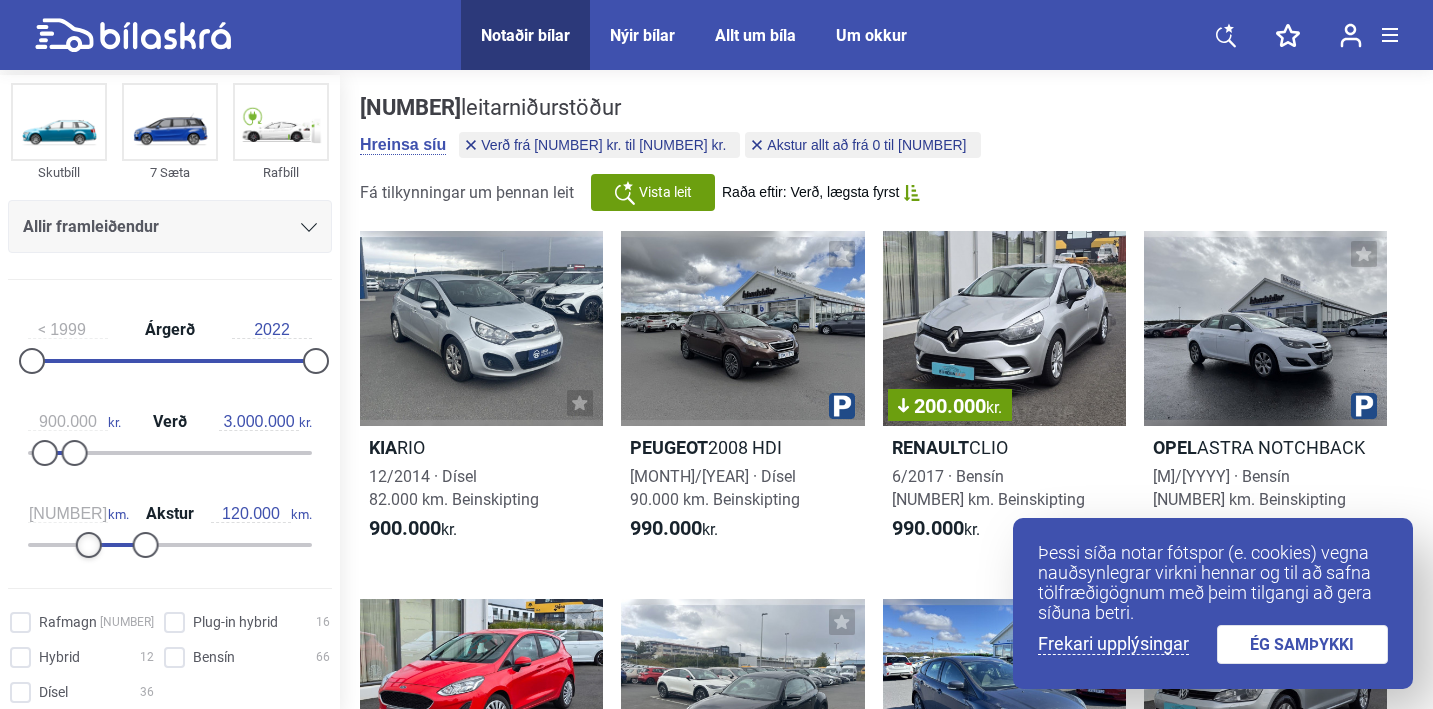 drag, startPoint x: 31, startPoint y: 537, endPoint x: 88, endPoint y: 545, distance: 57.558666 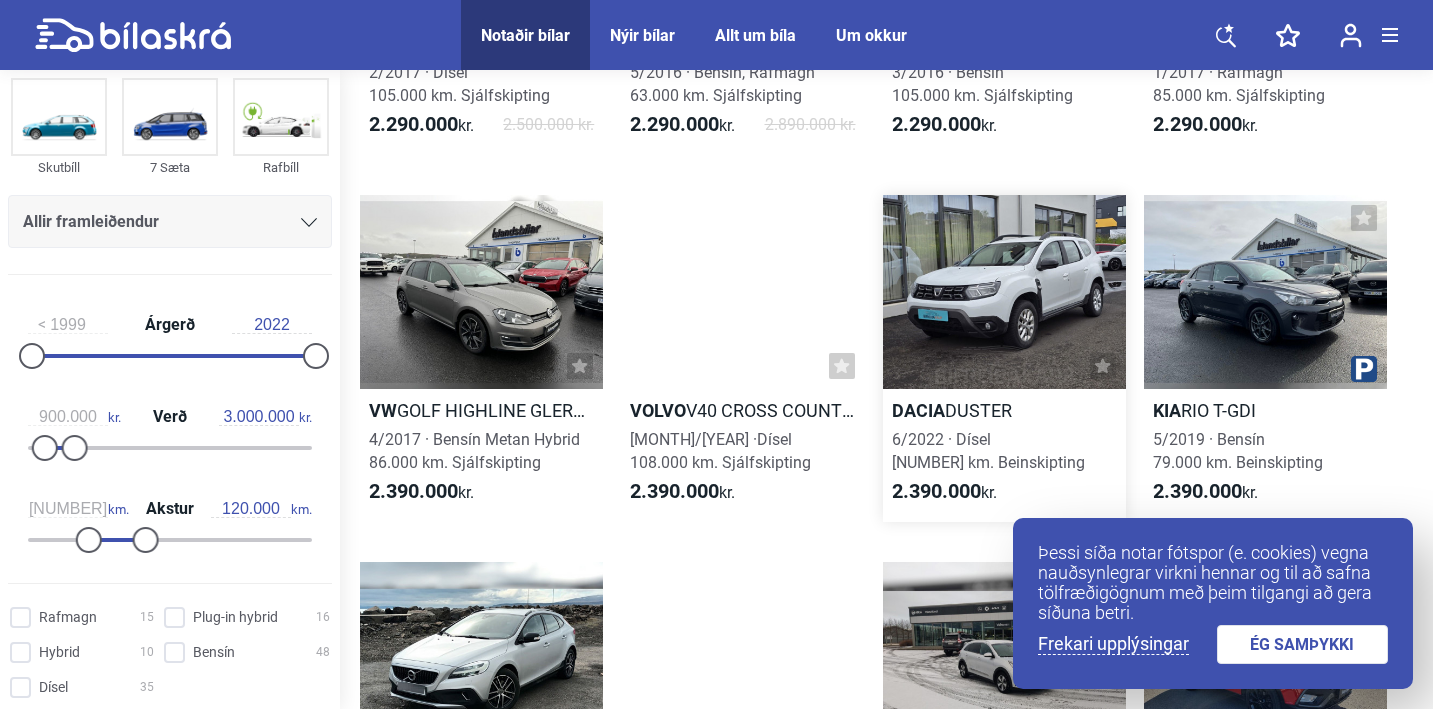 scroll, scrollTop: 4840, scrollLeft: 0, axis: vertical 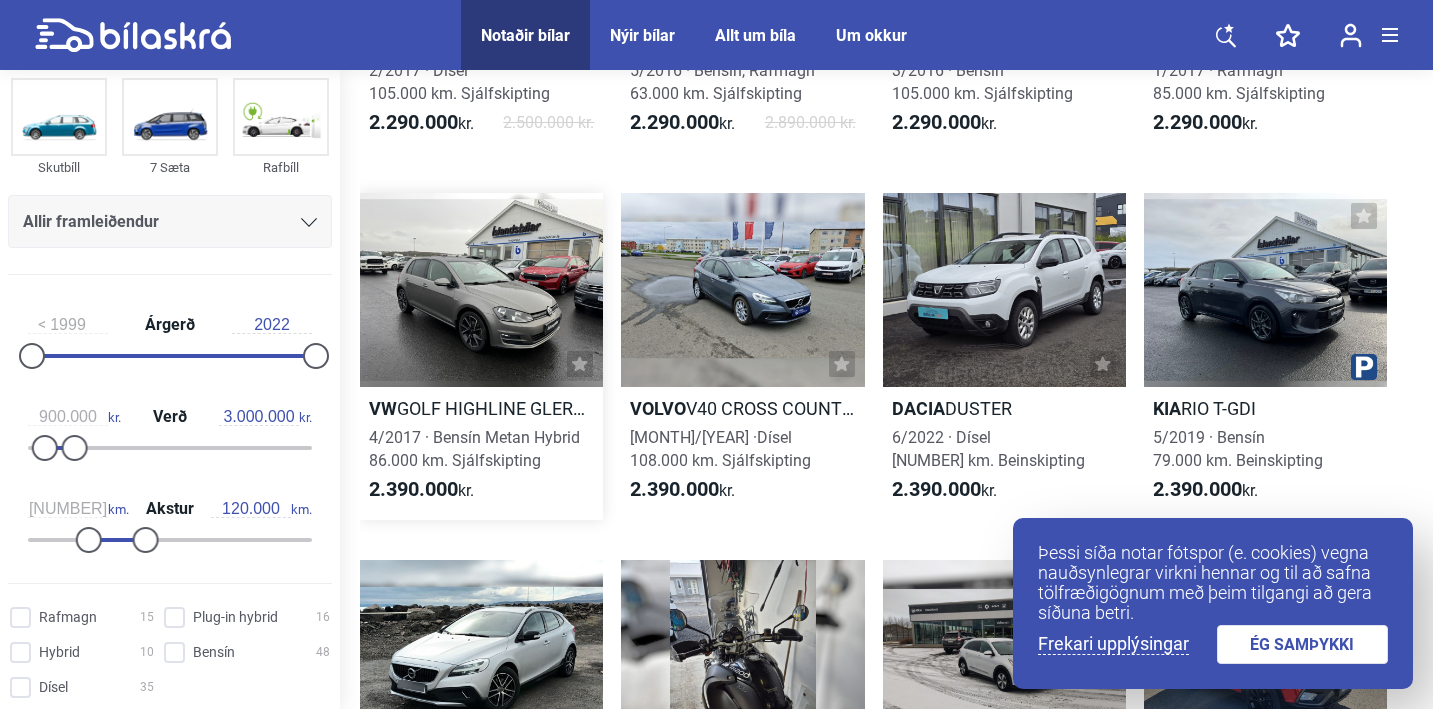 click at bounding box center (481, 290) 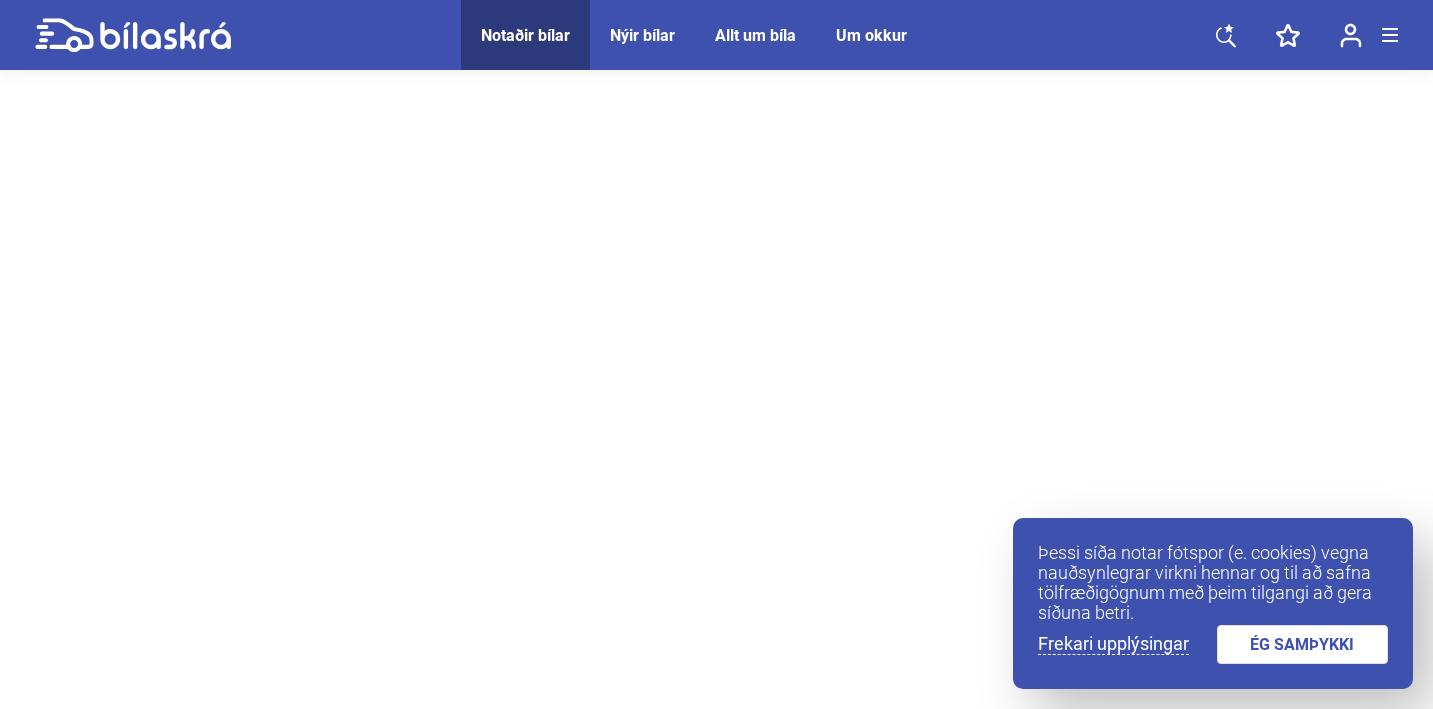 scroll, scrollTop: 0, scrollLeft: 0, axis: both 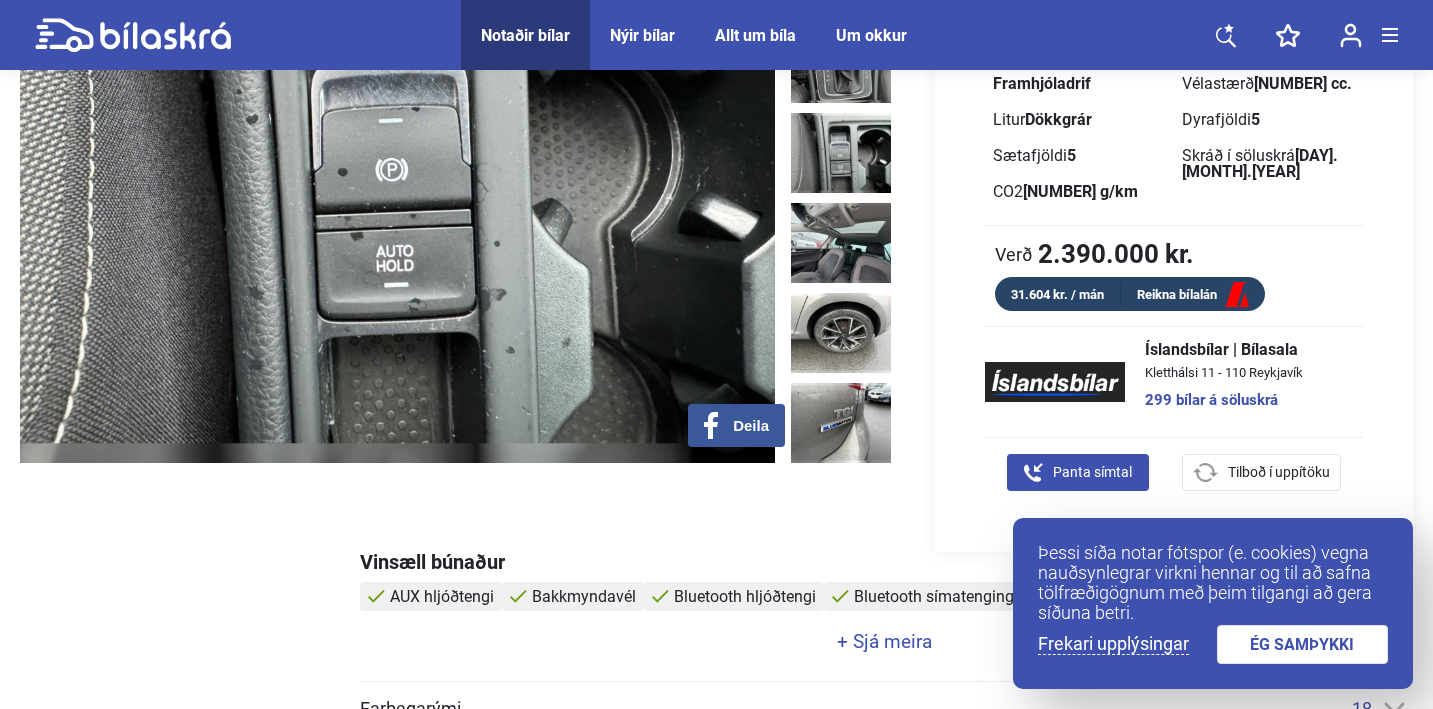 click on "31.604 kr. / mán" at bounding box center [1058, 294] 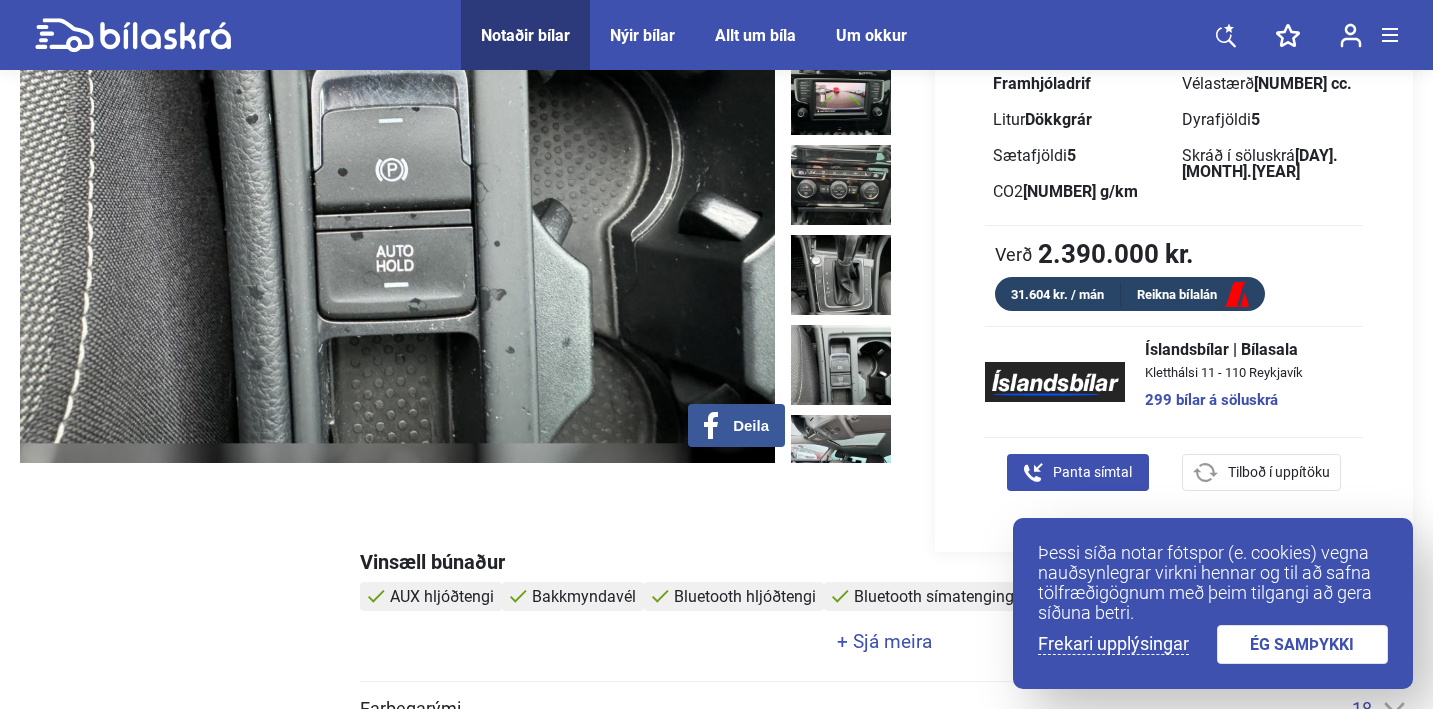 click on "Reikna bílalán" at bounding box center (1193, 295) 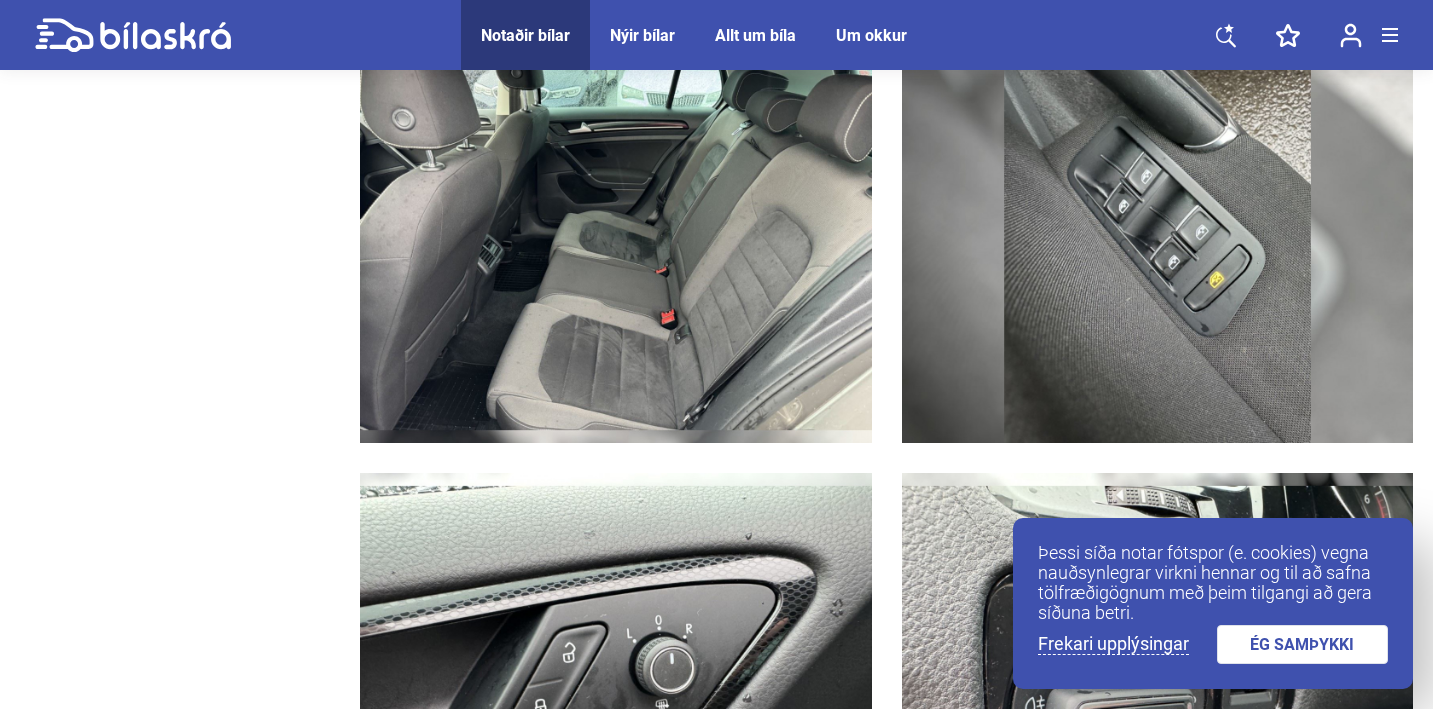 scroll, scrollTop: 5857, scrollLeft: 0, axis: vertical 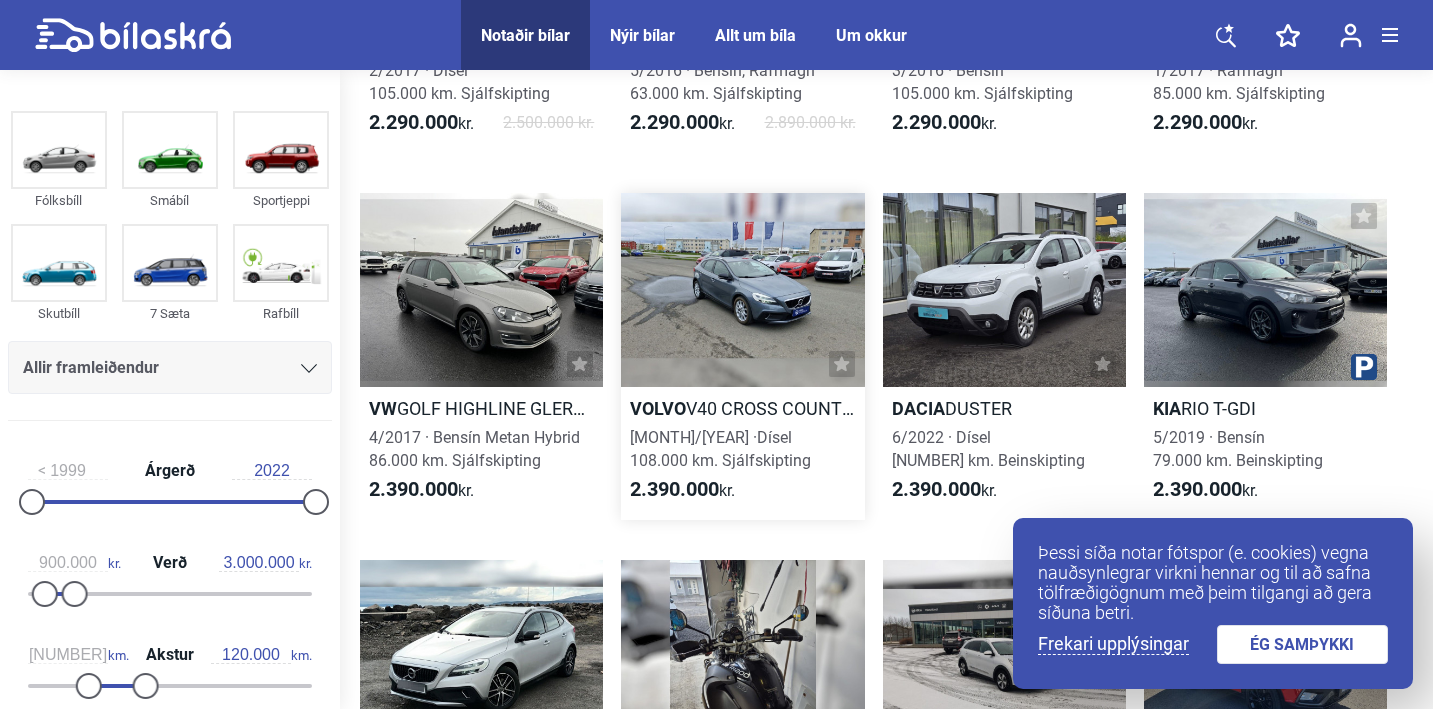 click at bounding box center [842, 364] 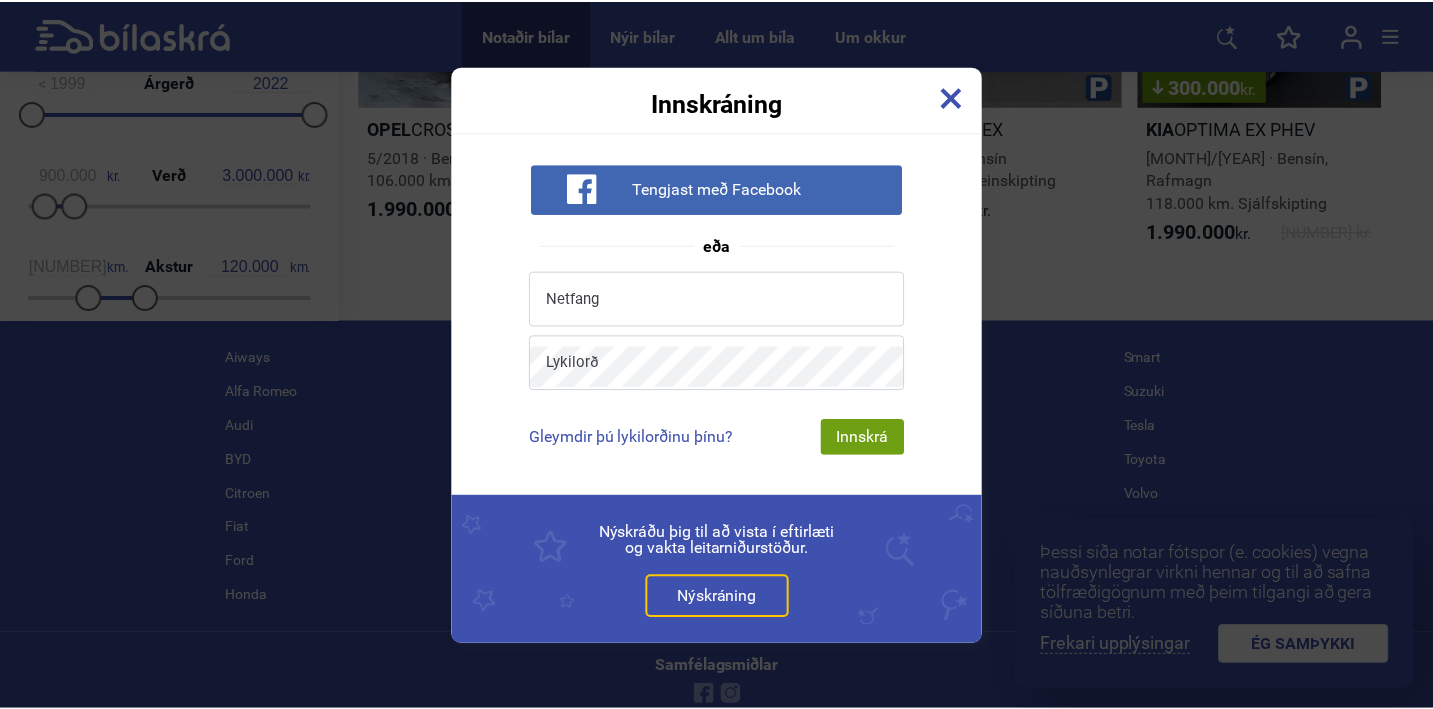 scroll, scrollTop: 4858, scrollLeft: 0, axis: vertical 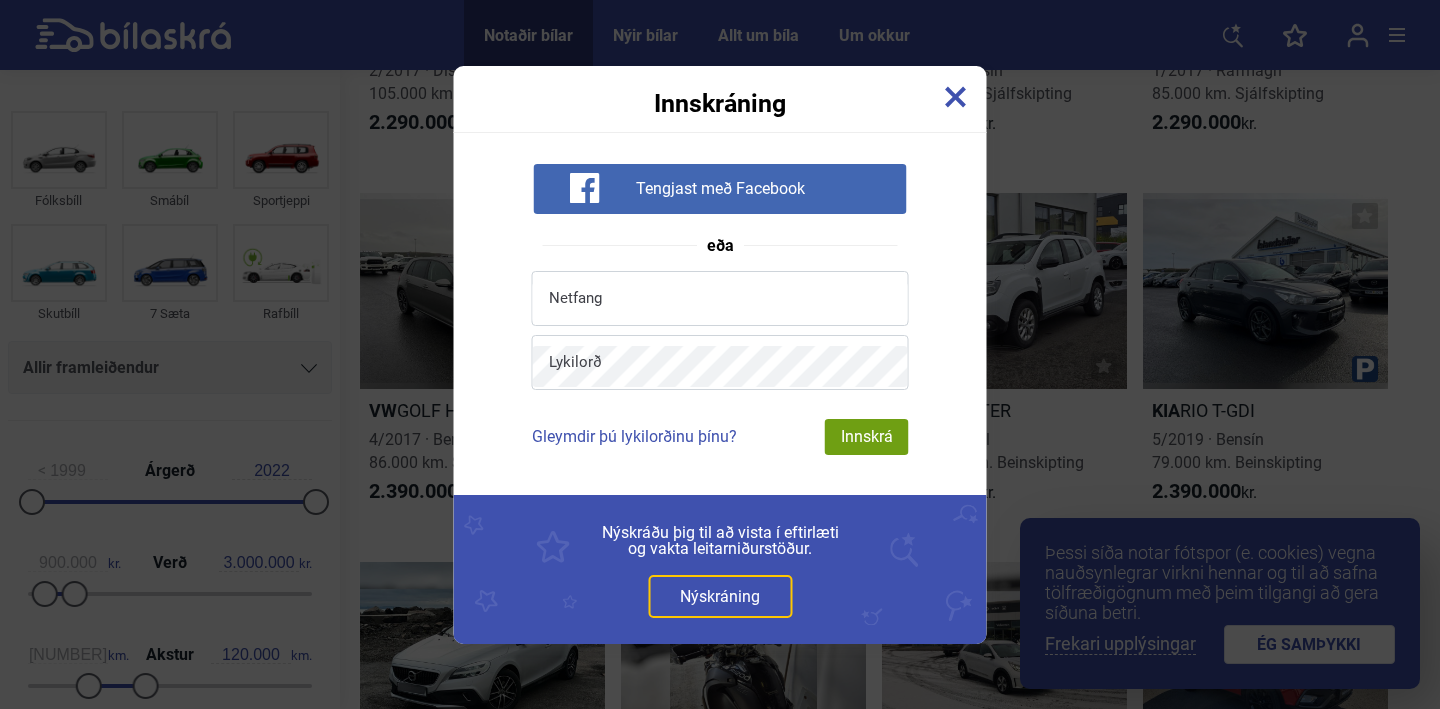 drag, startPoint x: 840, startPoint y: 349, endPoint x: 957, endPoint y: 102, distance: 273.30936 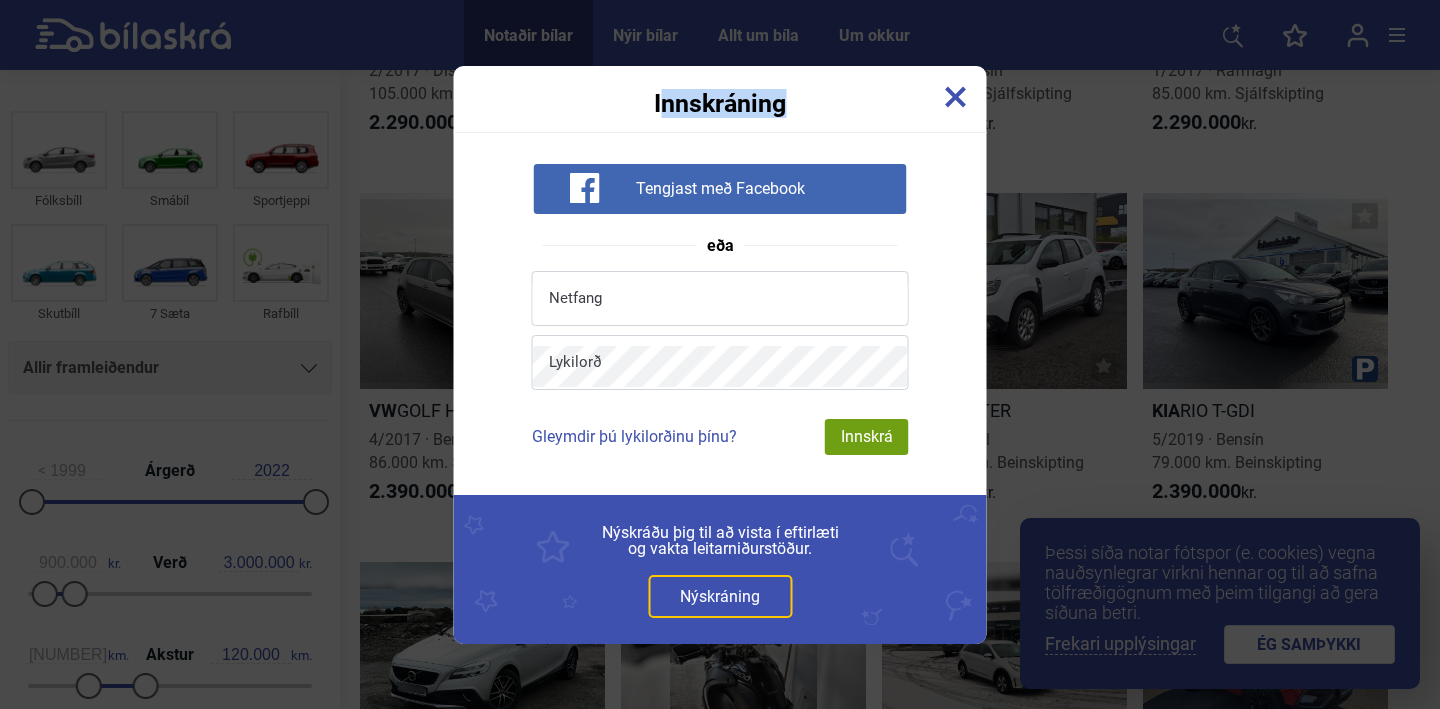 drag, startPoint x: 956, startPoint y: 83, endPoint x: 953, endPoint y: 100, distance: 17.262676 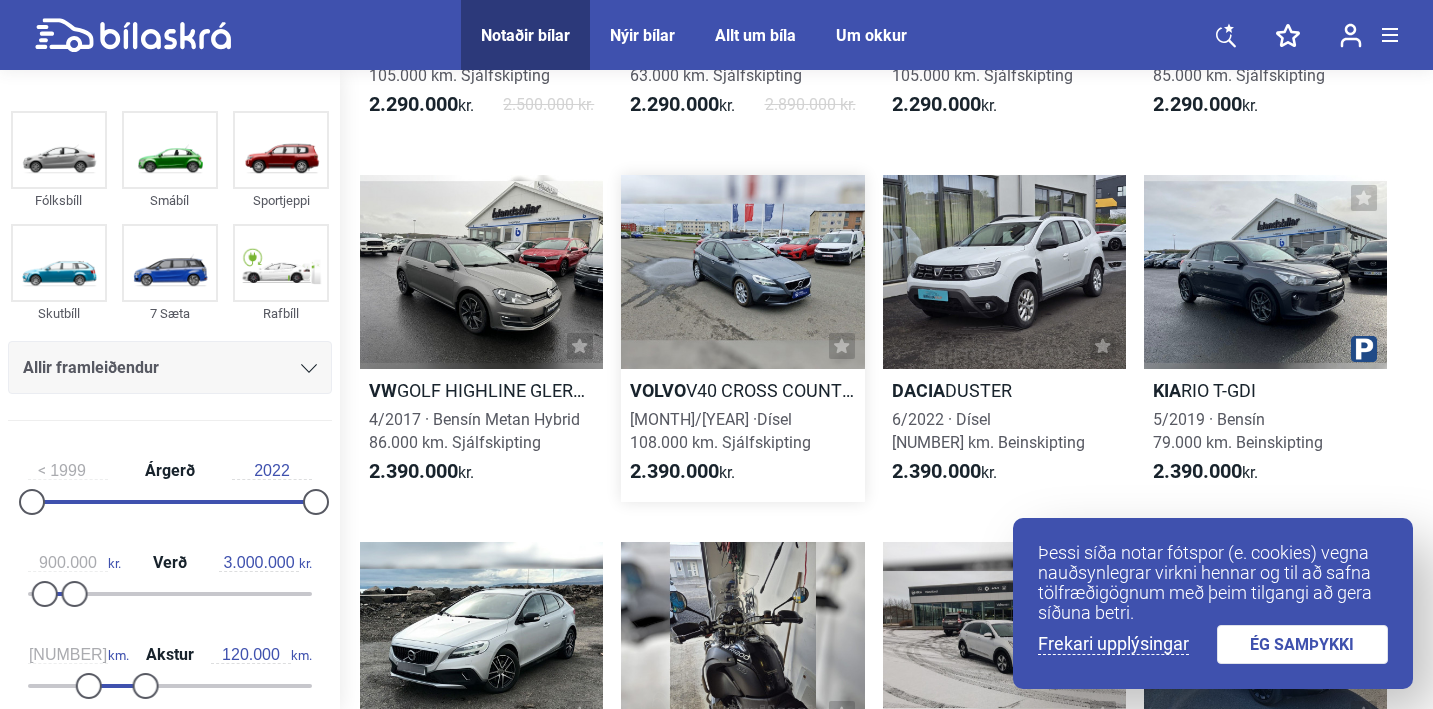 click at bounding box center (841, 346) 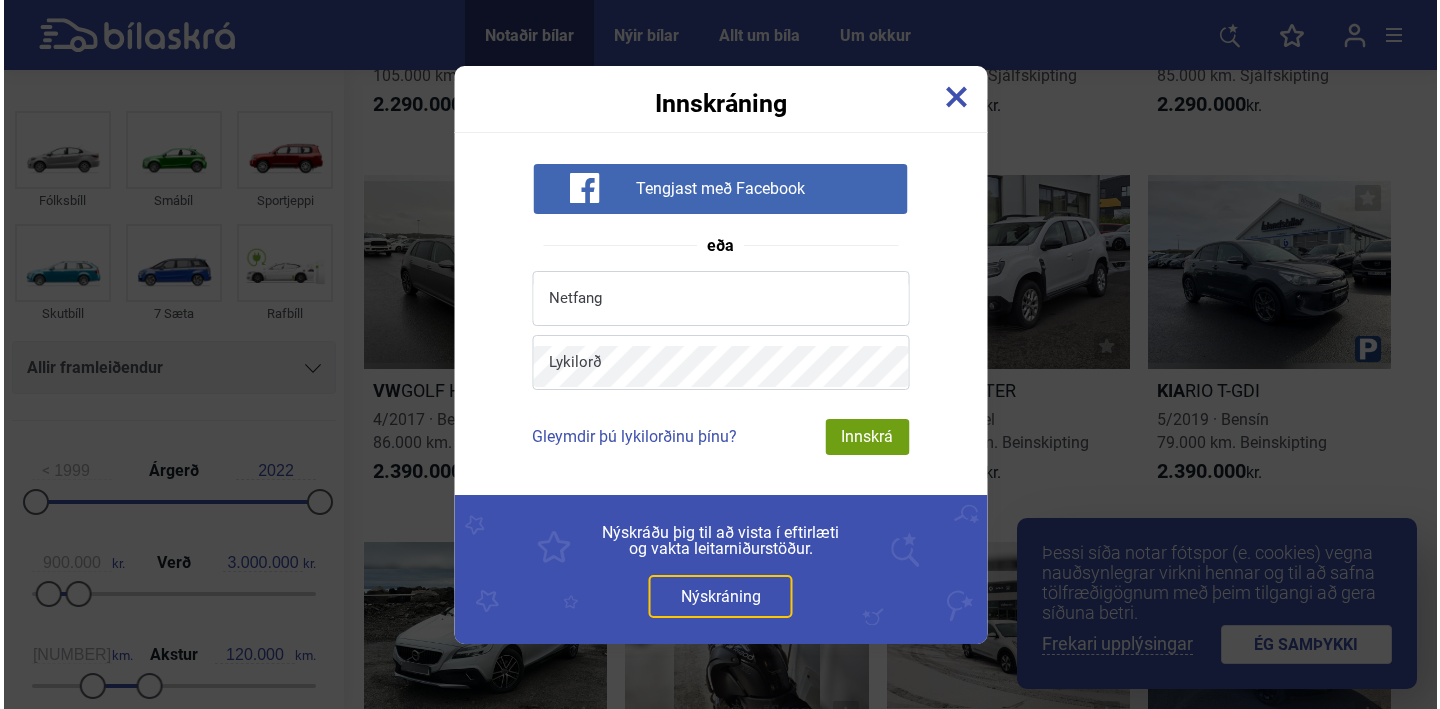 scroll, scrollTop: 4877, scrollLeft: 0, axis: vertical 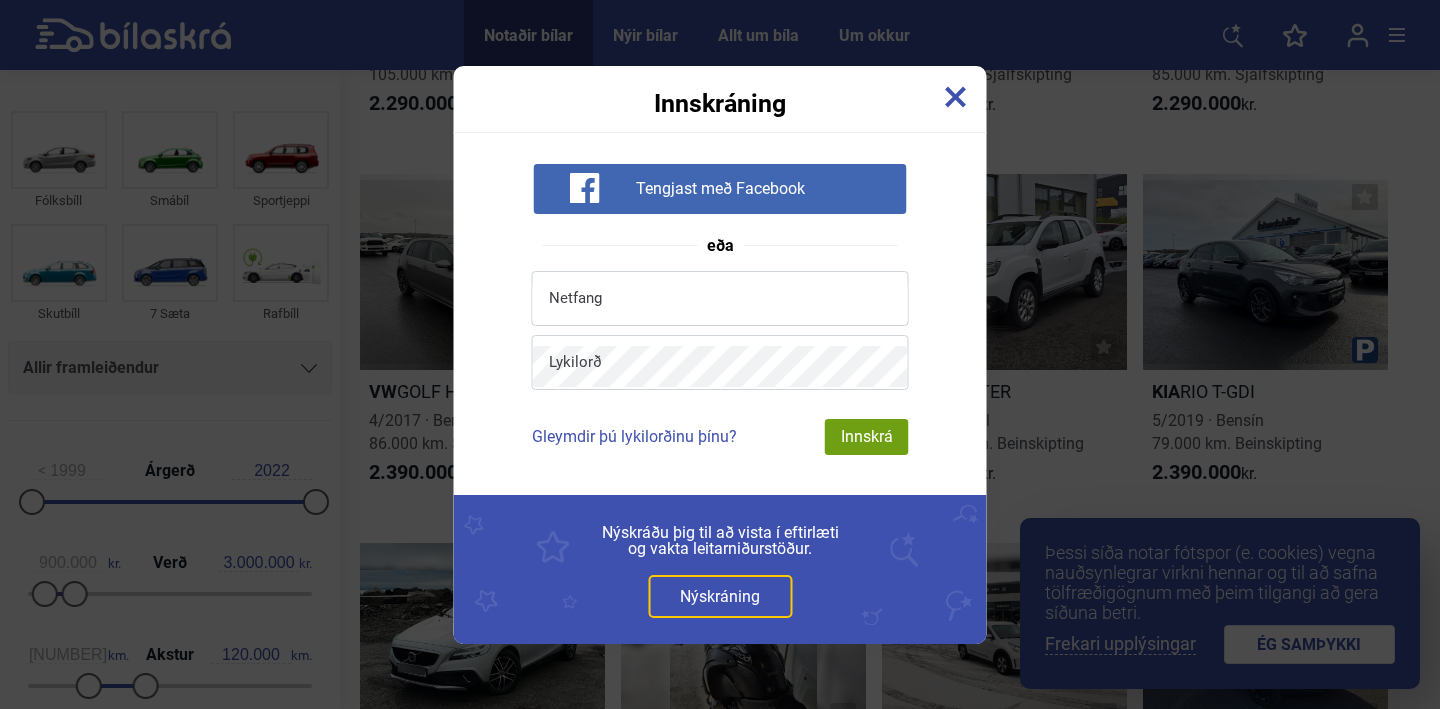 click at bounding box center [956, 97] 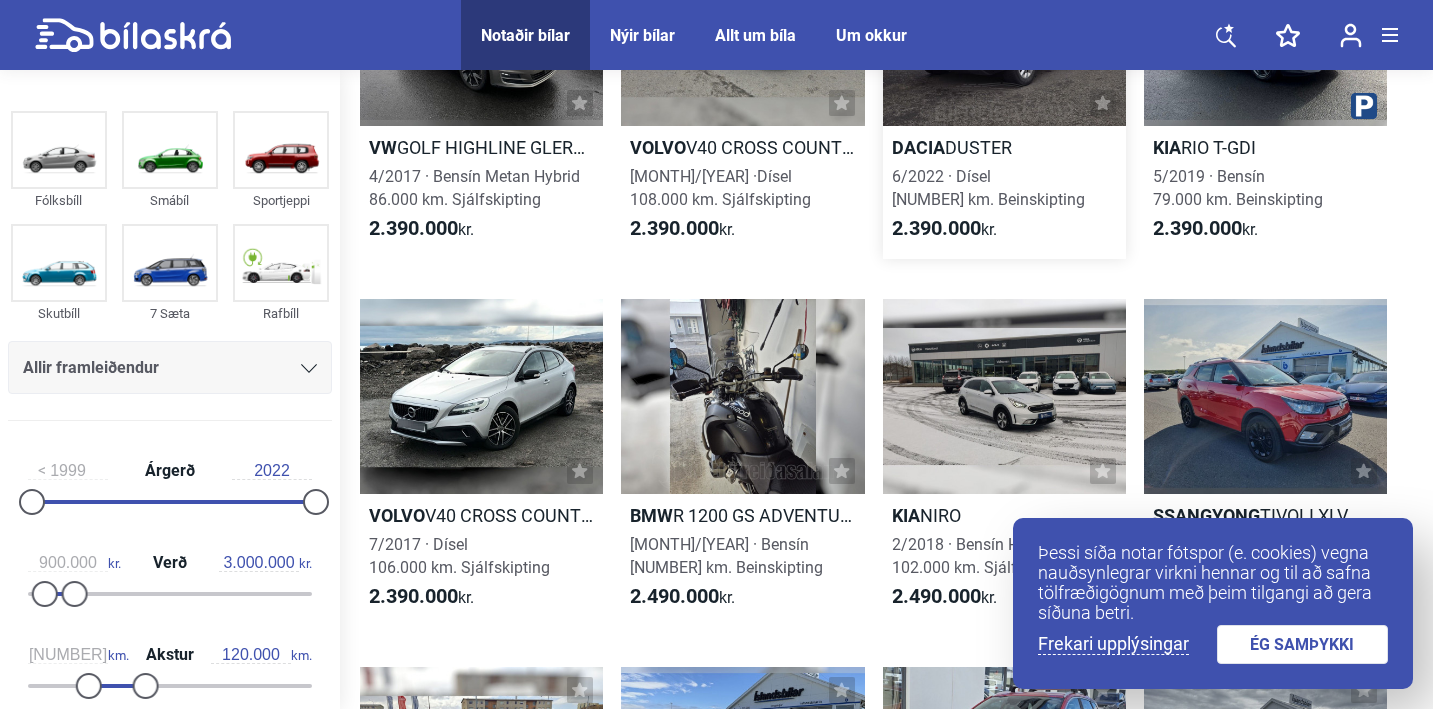 scroll, scrollTop: 5115, scrollLeft: 0, axis: vertical 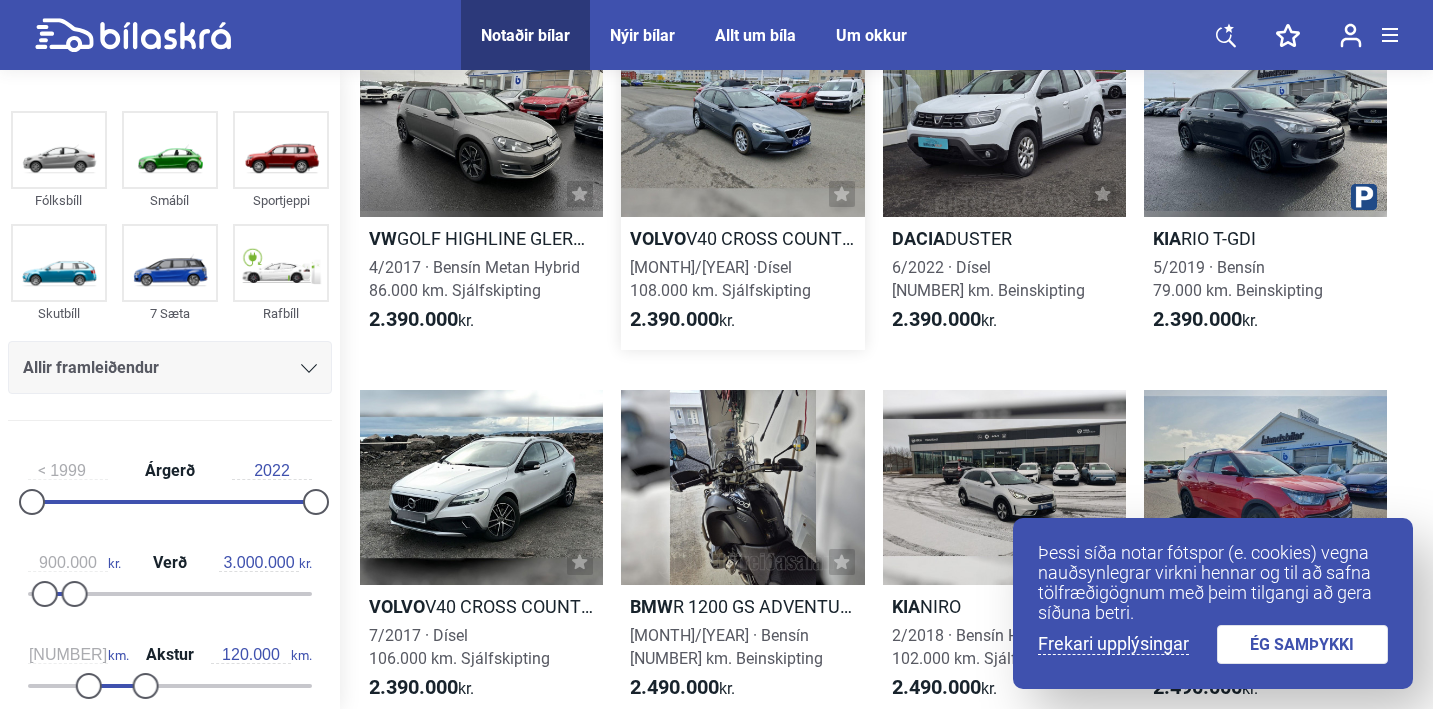 click at bounding box center (742, 120) 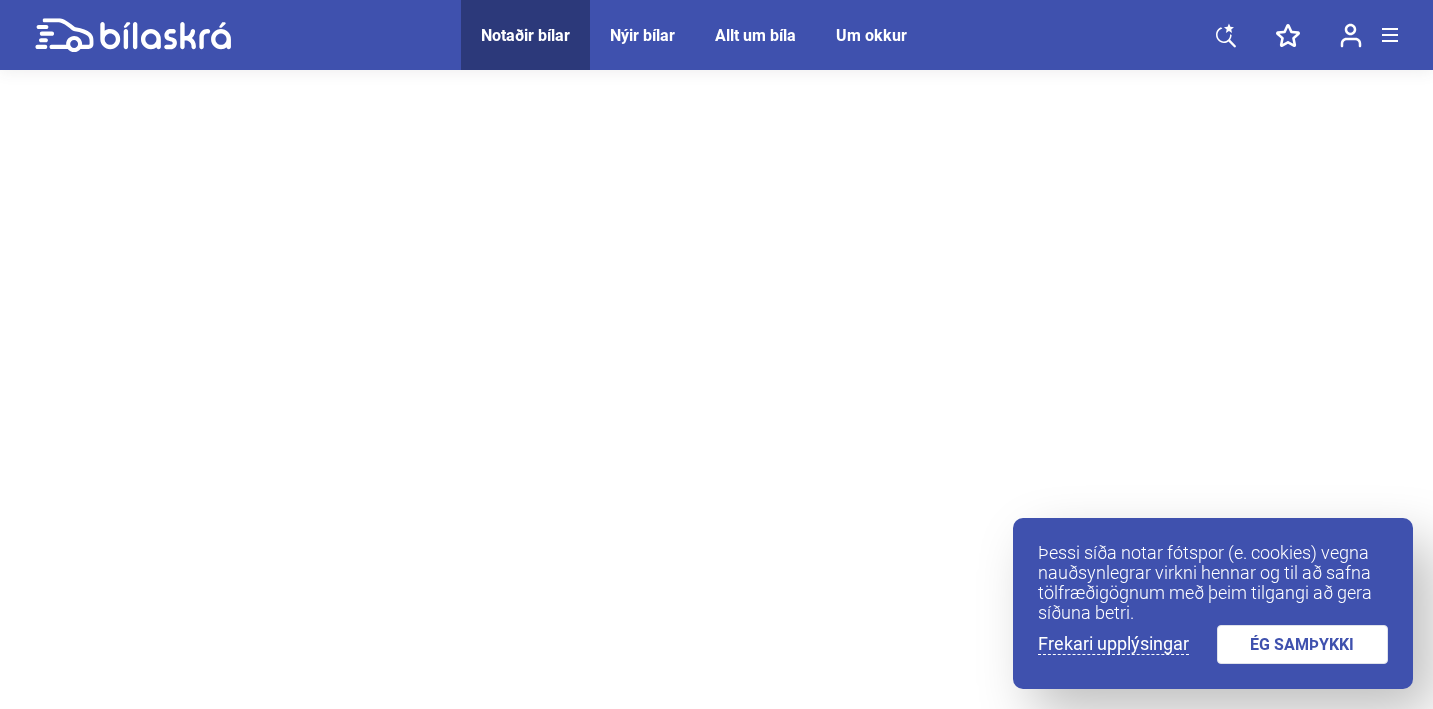 scroll, scrollTop: 0, scrollLeft: 0, axis: both 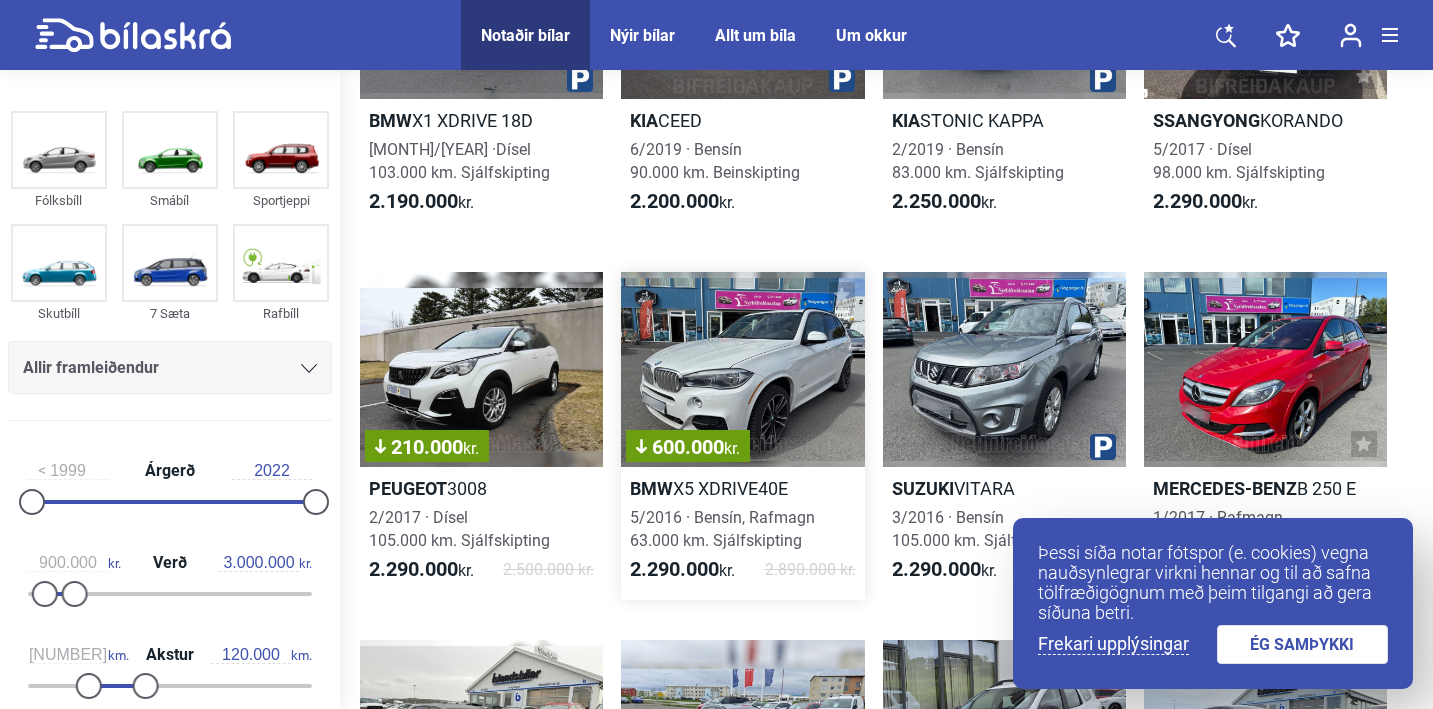 click on "600.000
kr." at bounding box center (742, 369) 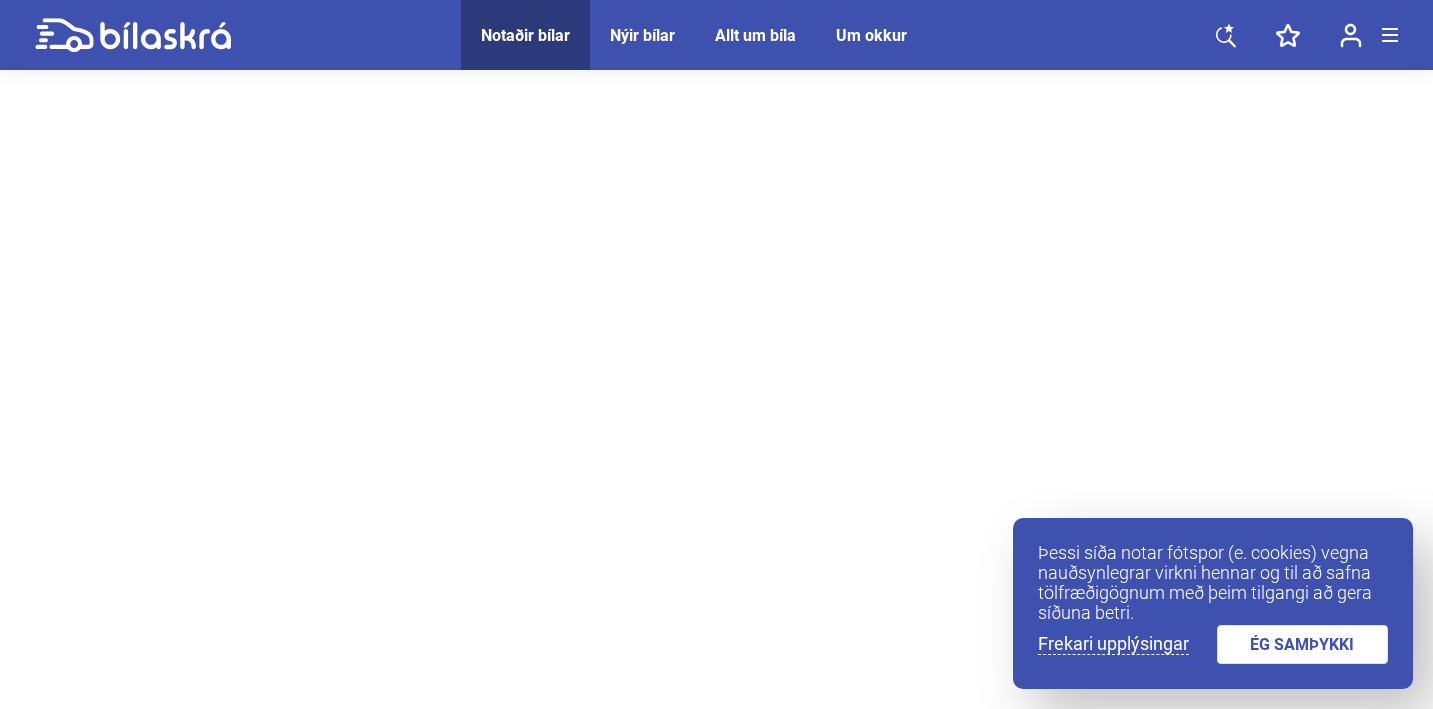 scroll, scrollTop: 0, scrollLeft: 0, axis: both 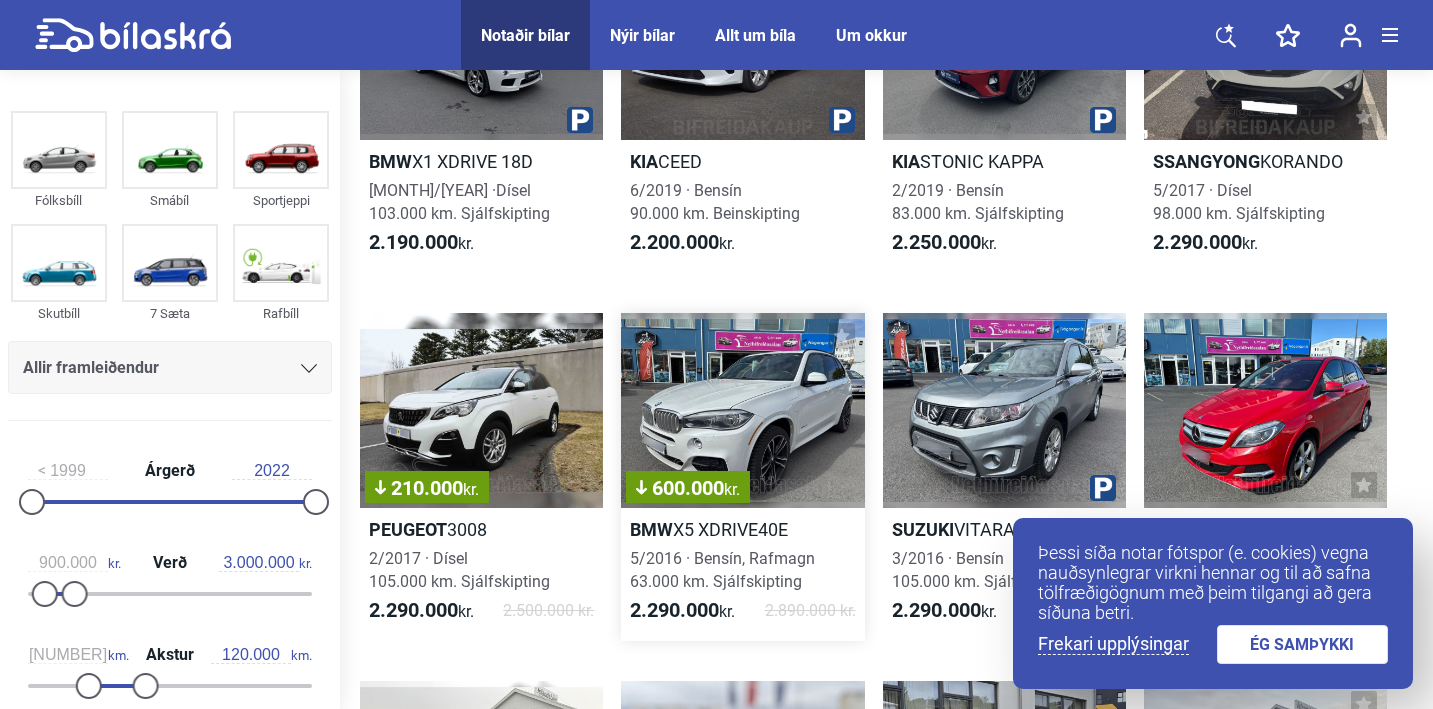 click on "600.000
kr." at bounding box center [742, 410] 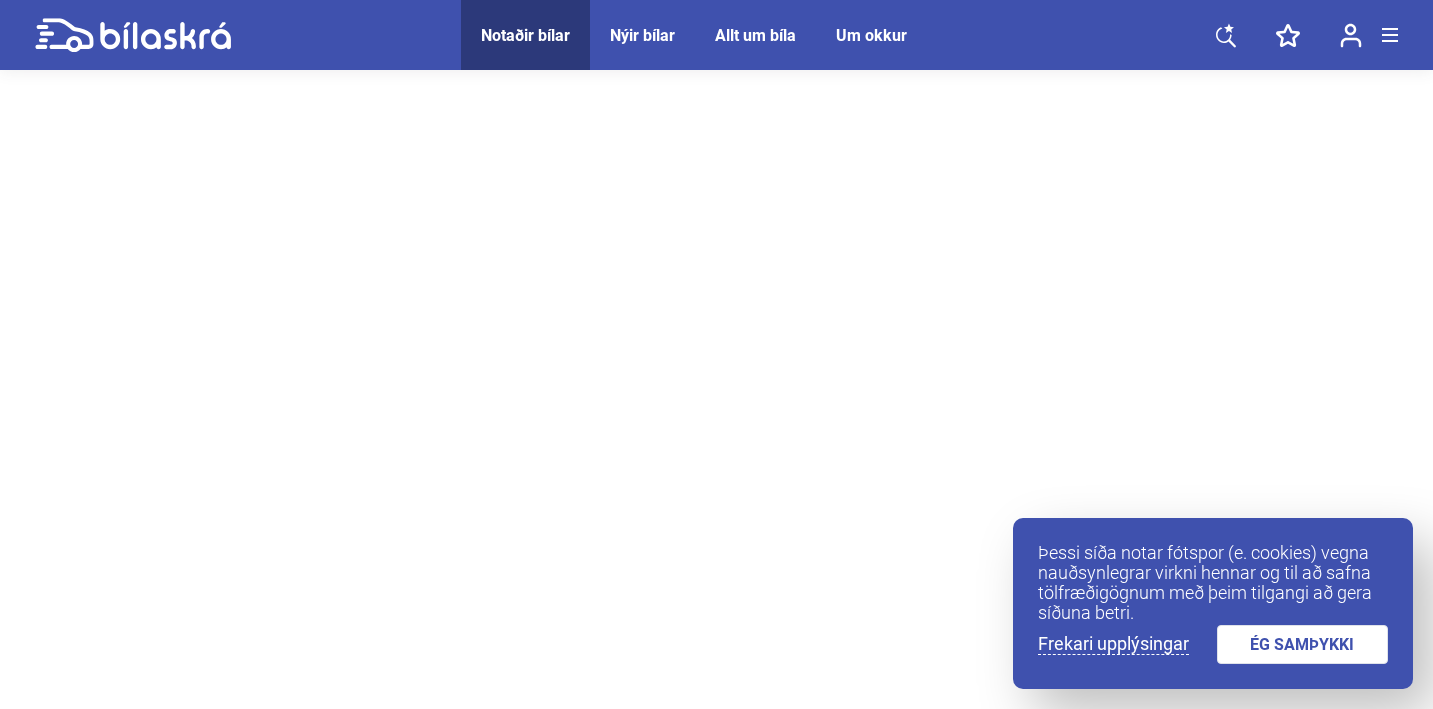 scroll, scrollTop: 0, scrollLeft: 0, axis: both 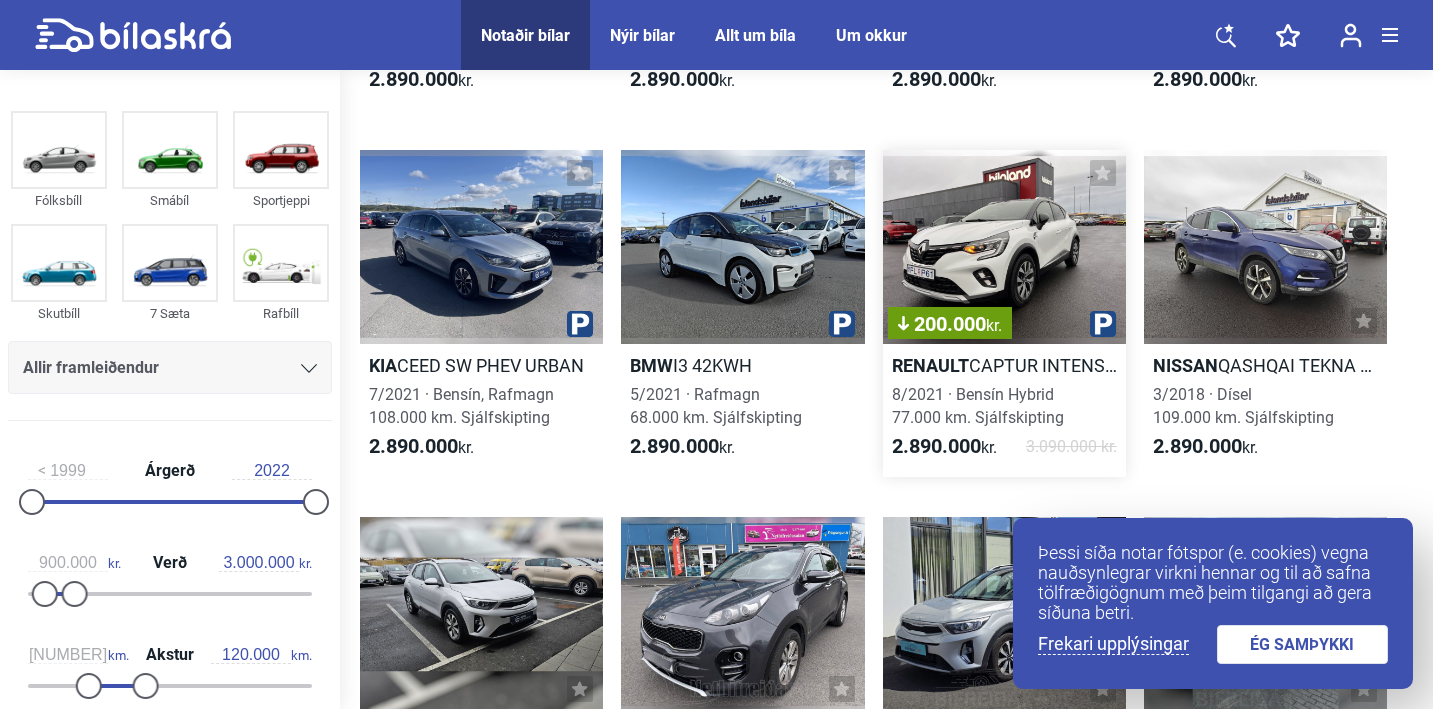 click on "[NUMBER]
kr." at bounding box center [1004, 247] 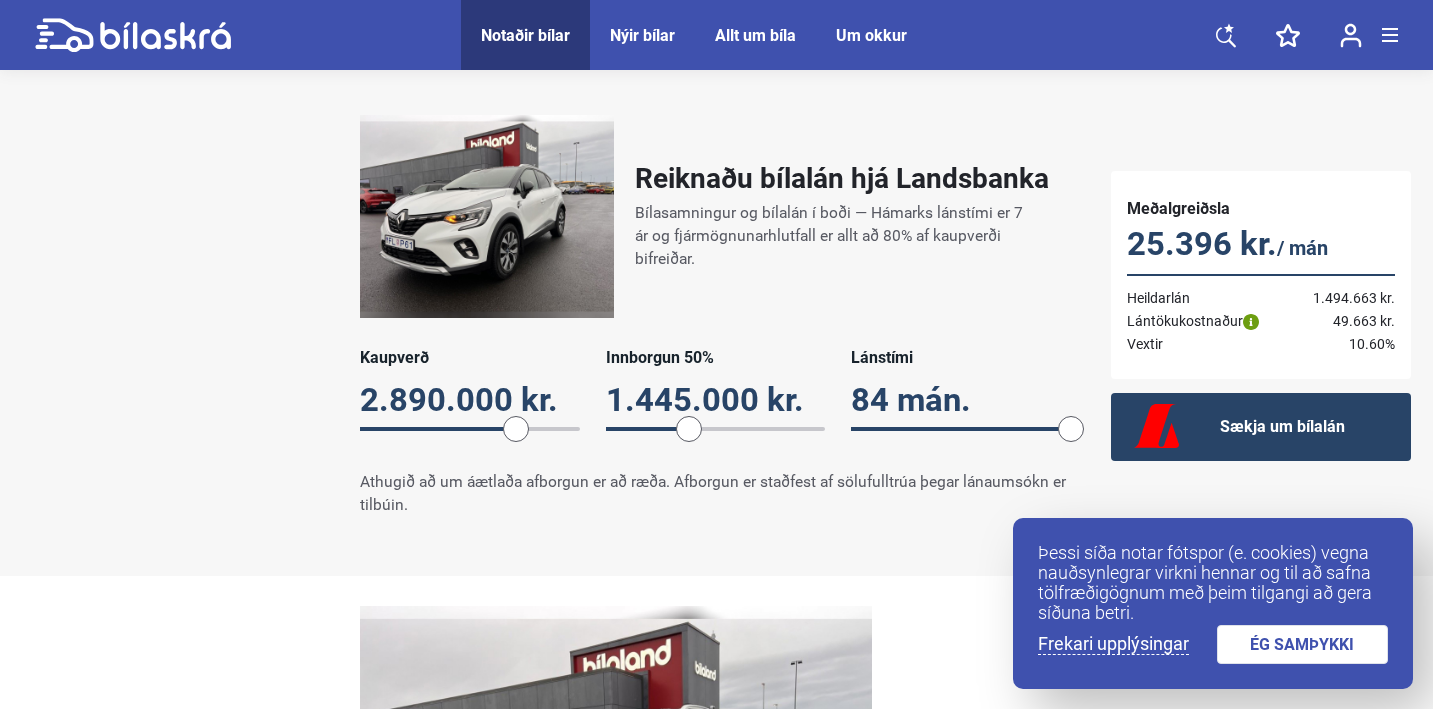 scroll, scrollTop: 1504, scrollLeft: 0, axis: vertical 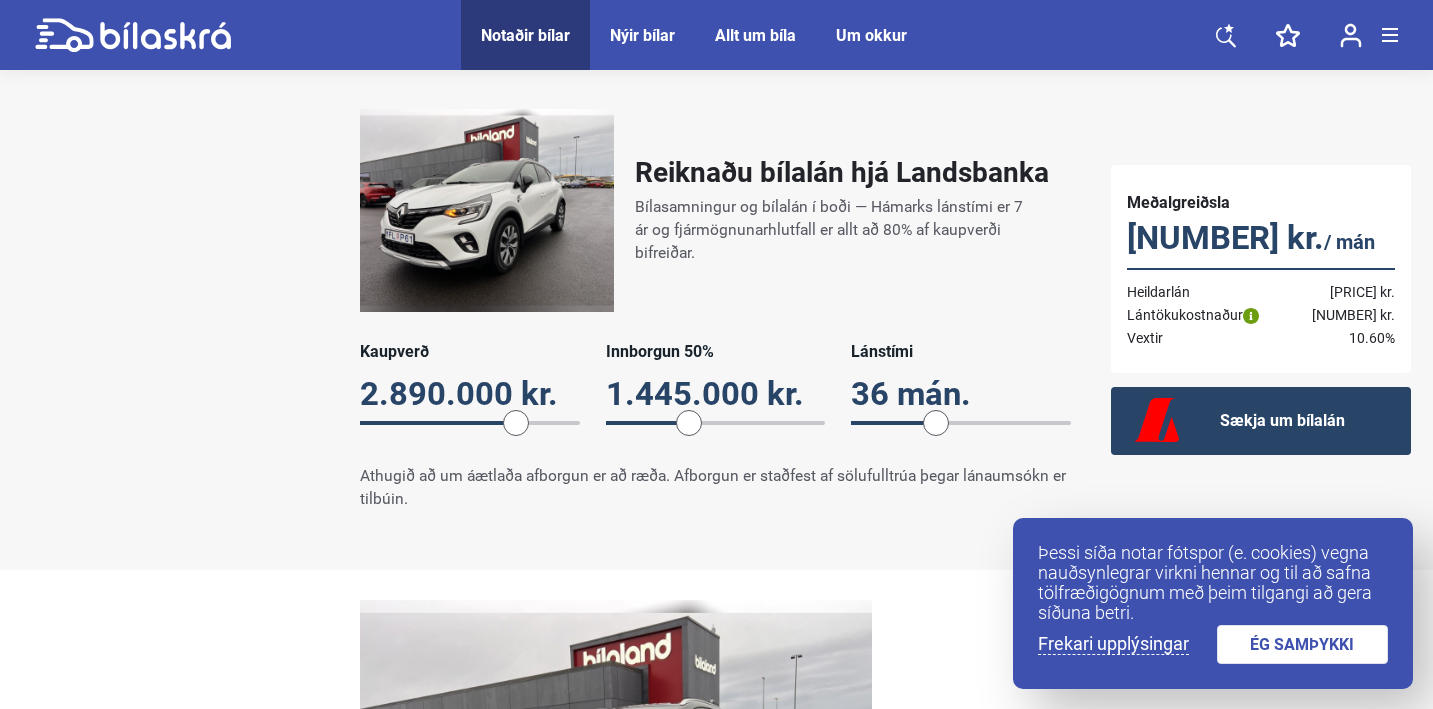 drag, startPoint x: 1063, startPoint y: 423, endPoint x: 937, endPoint y: 426, distance: 126.035706 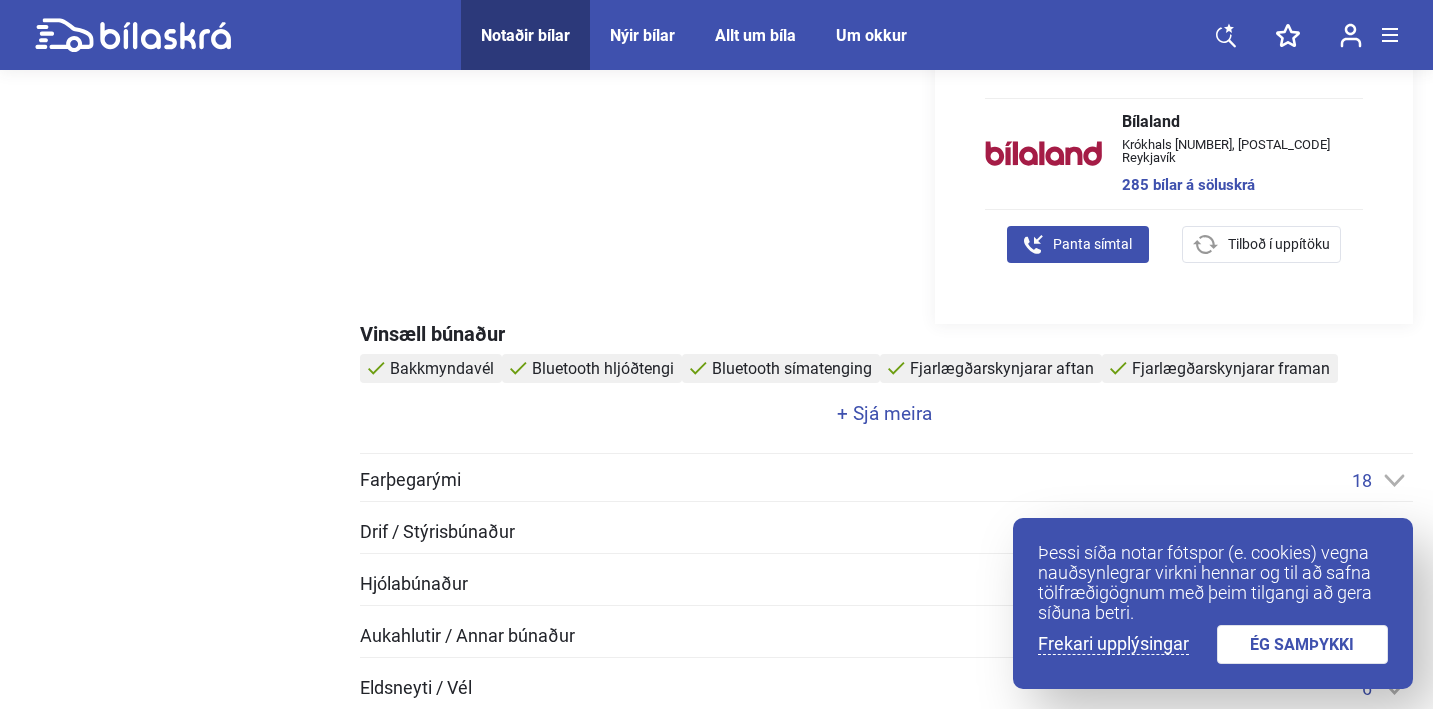 scroll, scrollTop: 716, scrollLeft: 0, axis: vertical 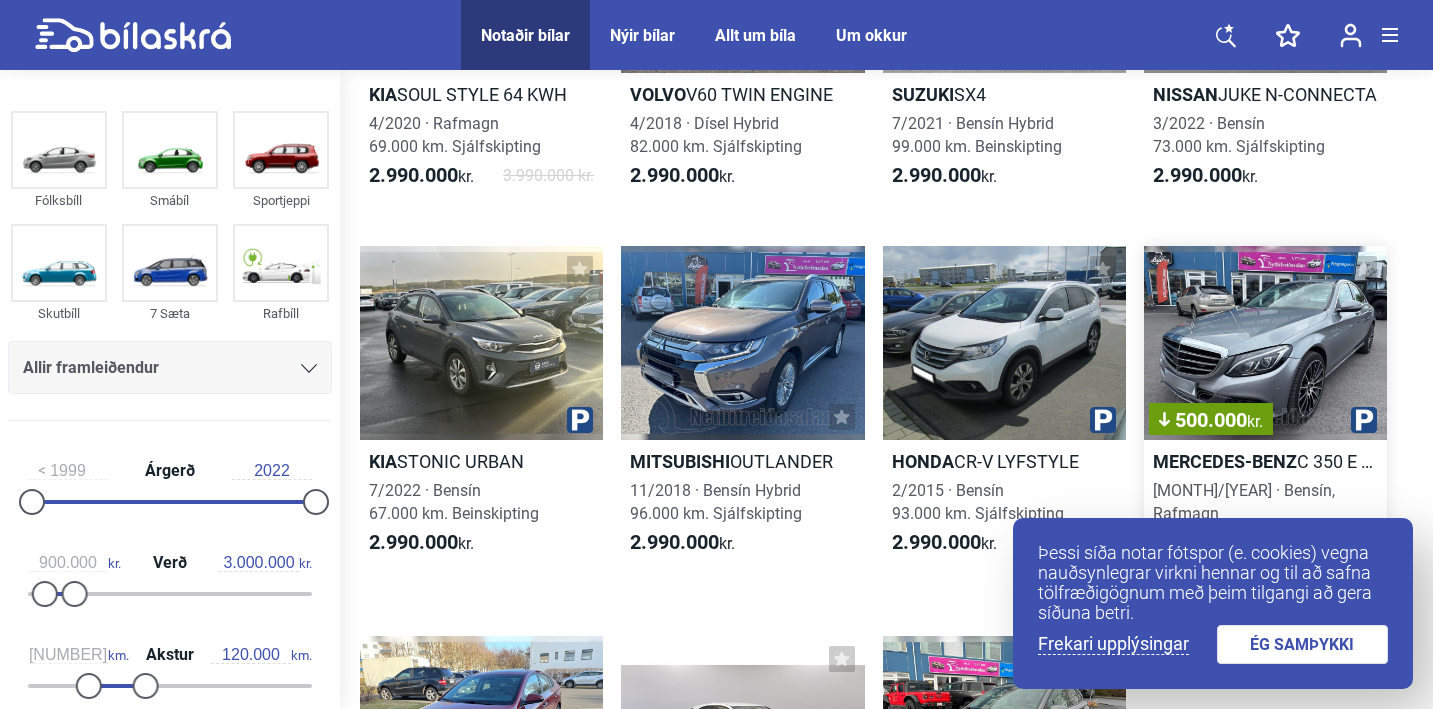 click on "[NUMBER]
kr." at bounding box center (1265, 343) 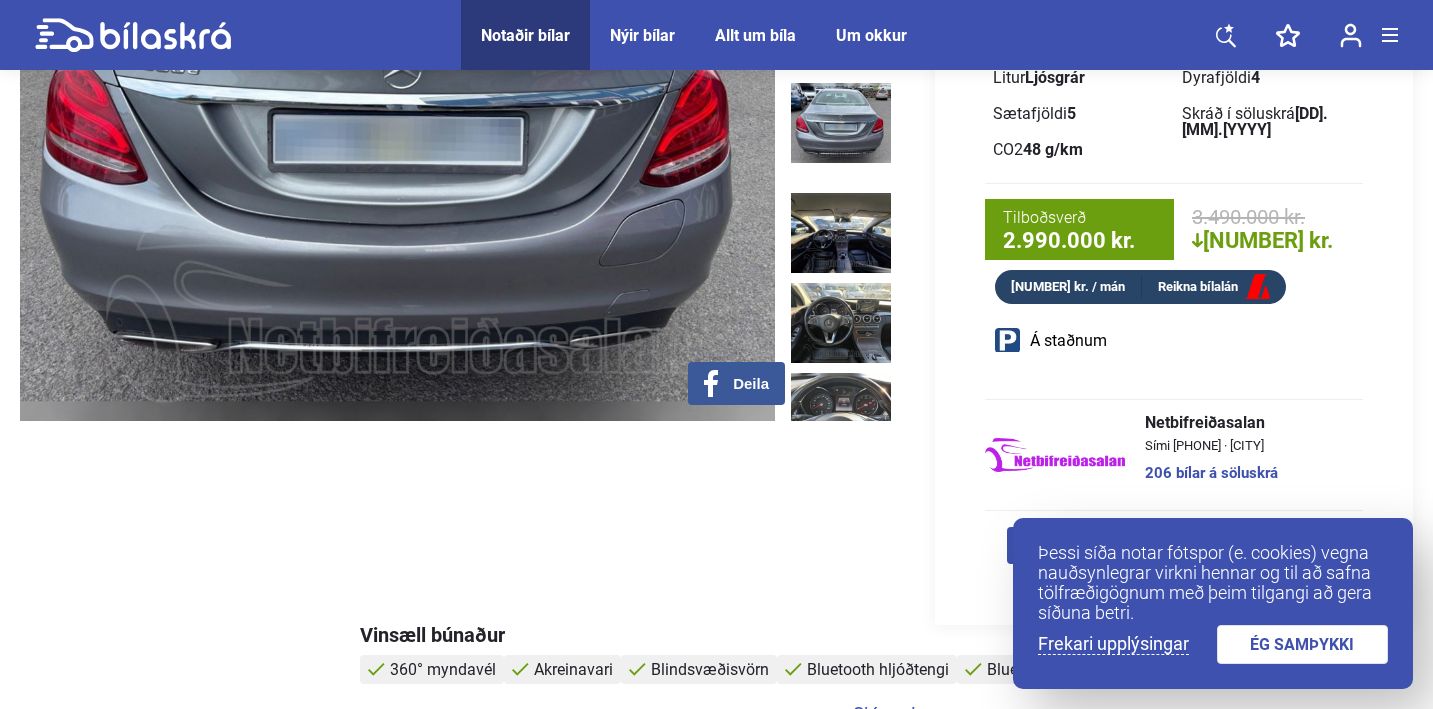 scroll, scrollTop: 0, scrollLeft: 0, axis: both 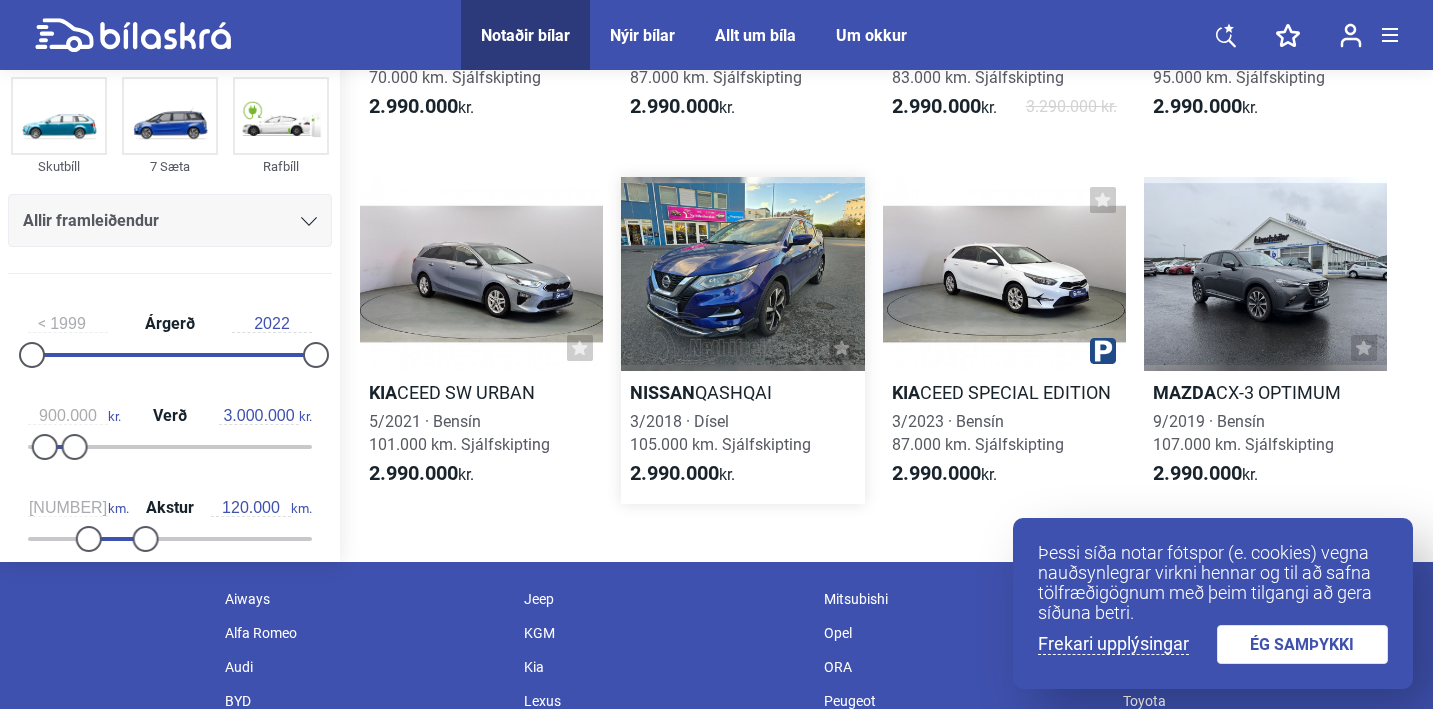 click at bounding box center [742, 274] 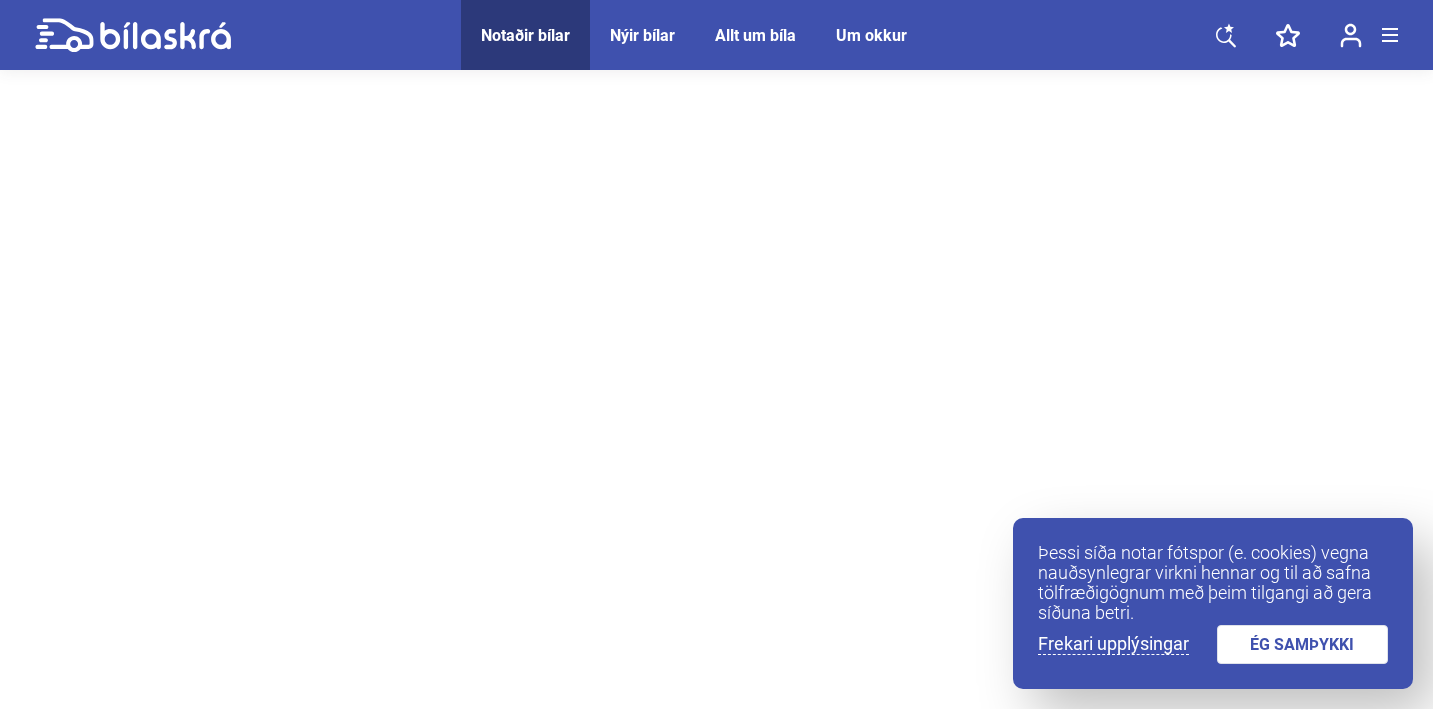 scroll, scrollTop: 0, scrollLeft: 0, axis: both 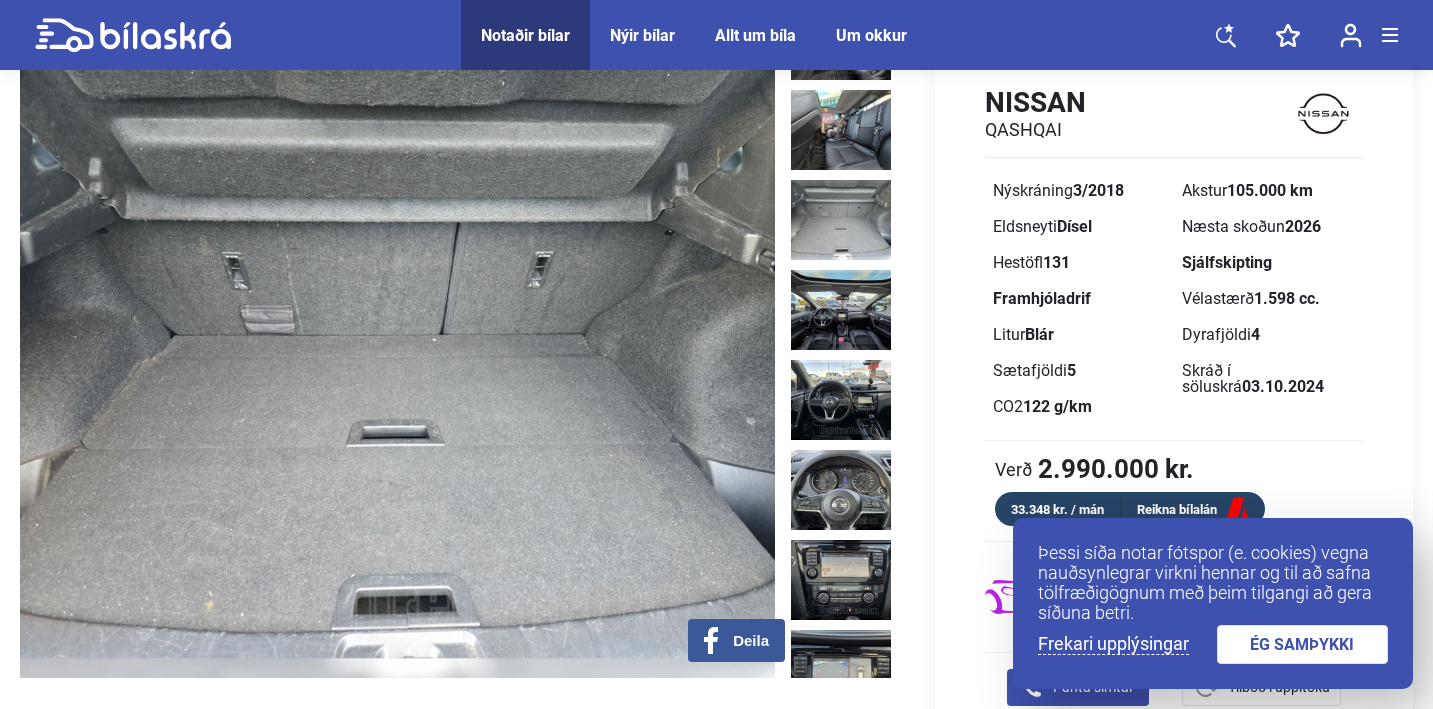 click on "ÉG SAMÞYKKI" at bounding box center (1303, 644) 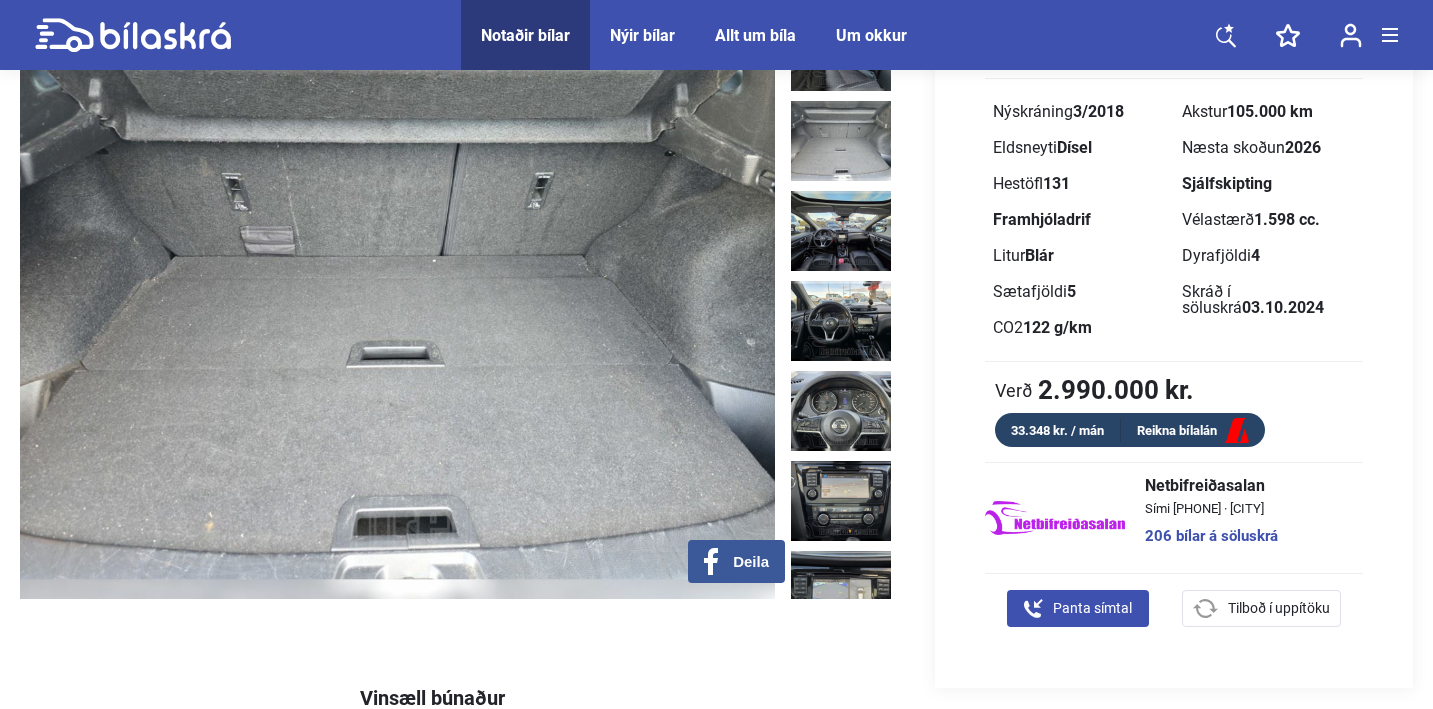 scroll, scrollTop: 121, scrollLeft: 0, axis: vertical 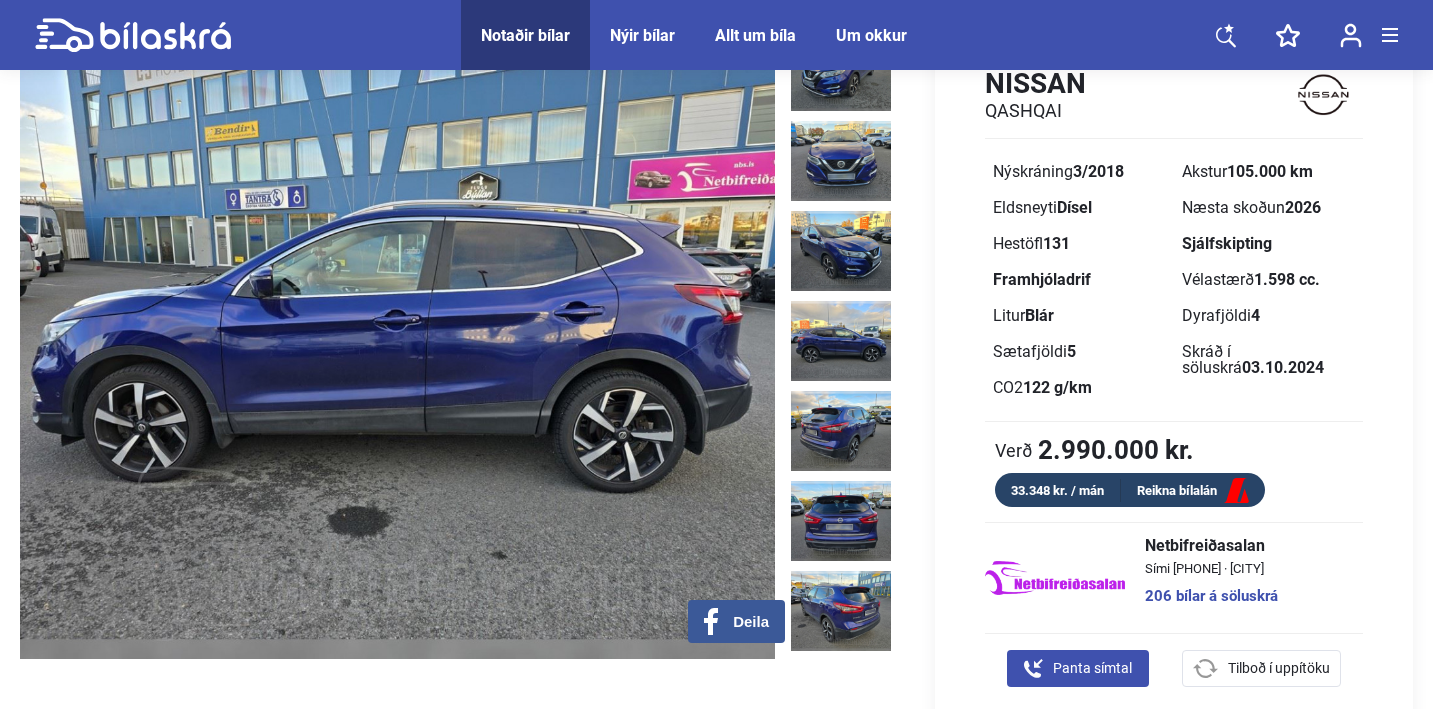 click at bounding box center (841, 701) 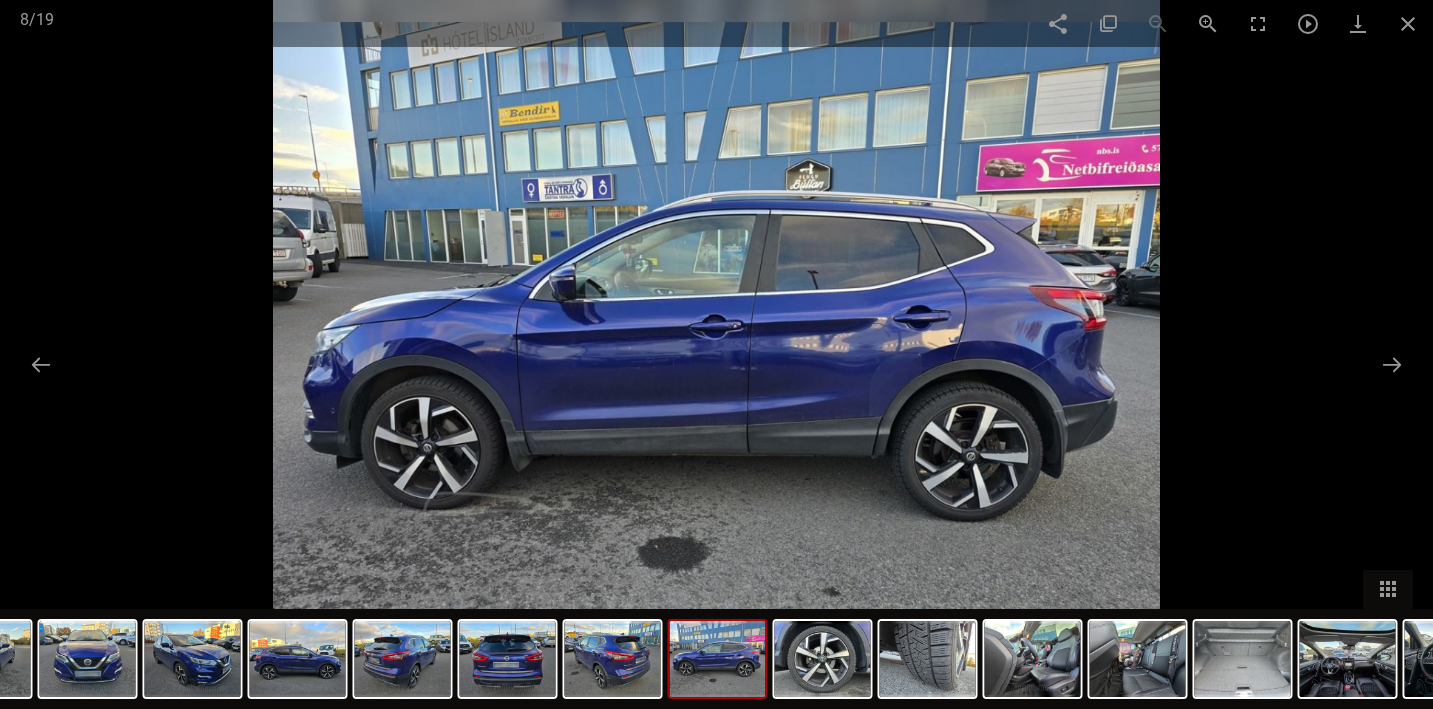 scroll, scrollTop: 0, scrollLeft: 0, axis: both 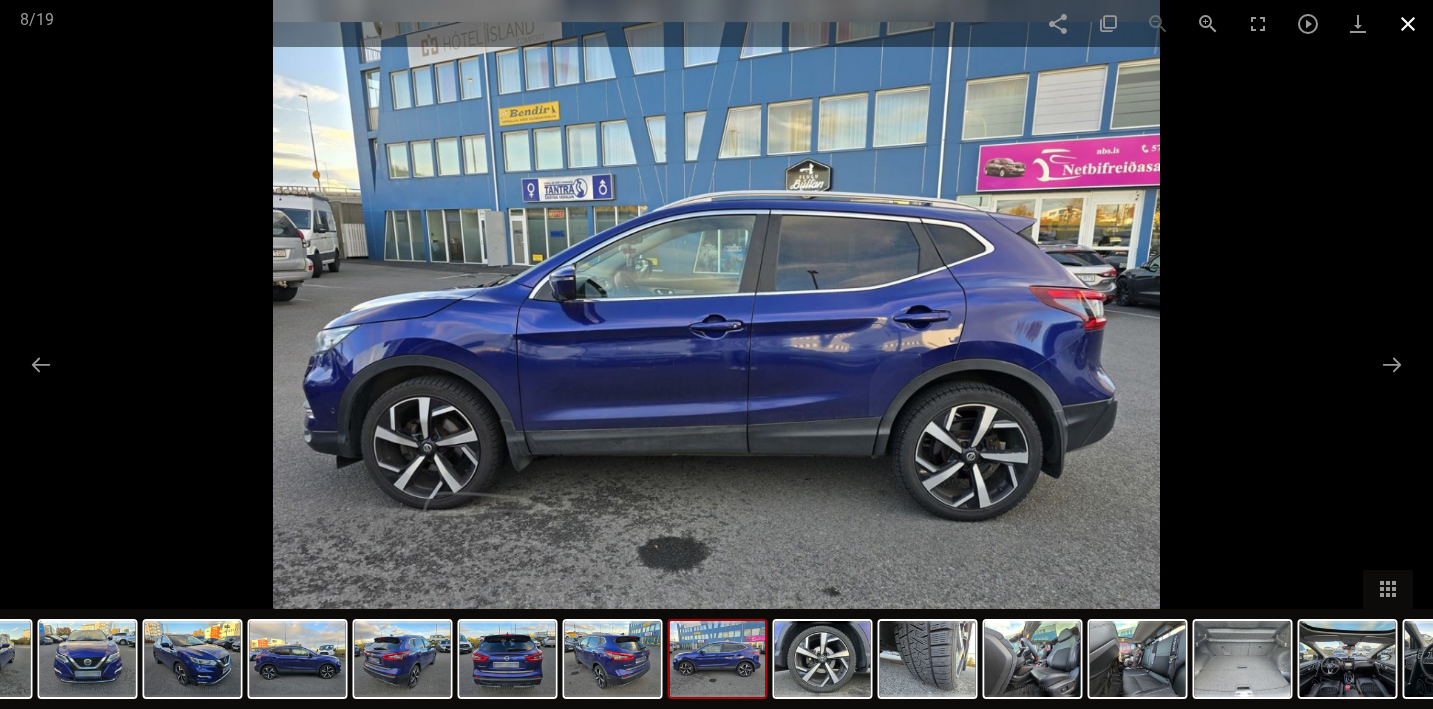 click at bounding box center [1408, 23] 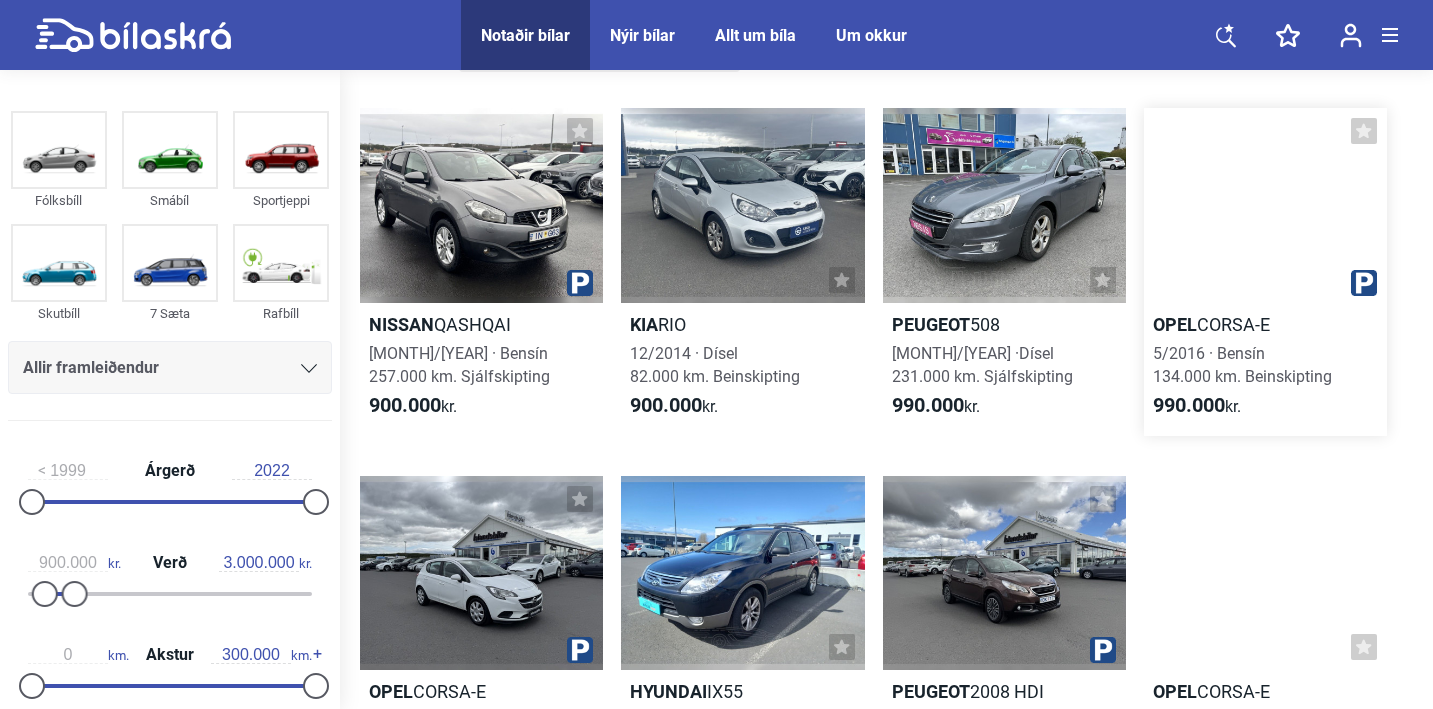 scroll, scrollTop: 87, scrollLeft: 0, axis: vertical 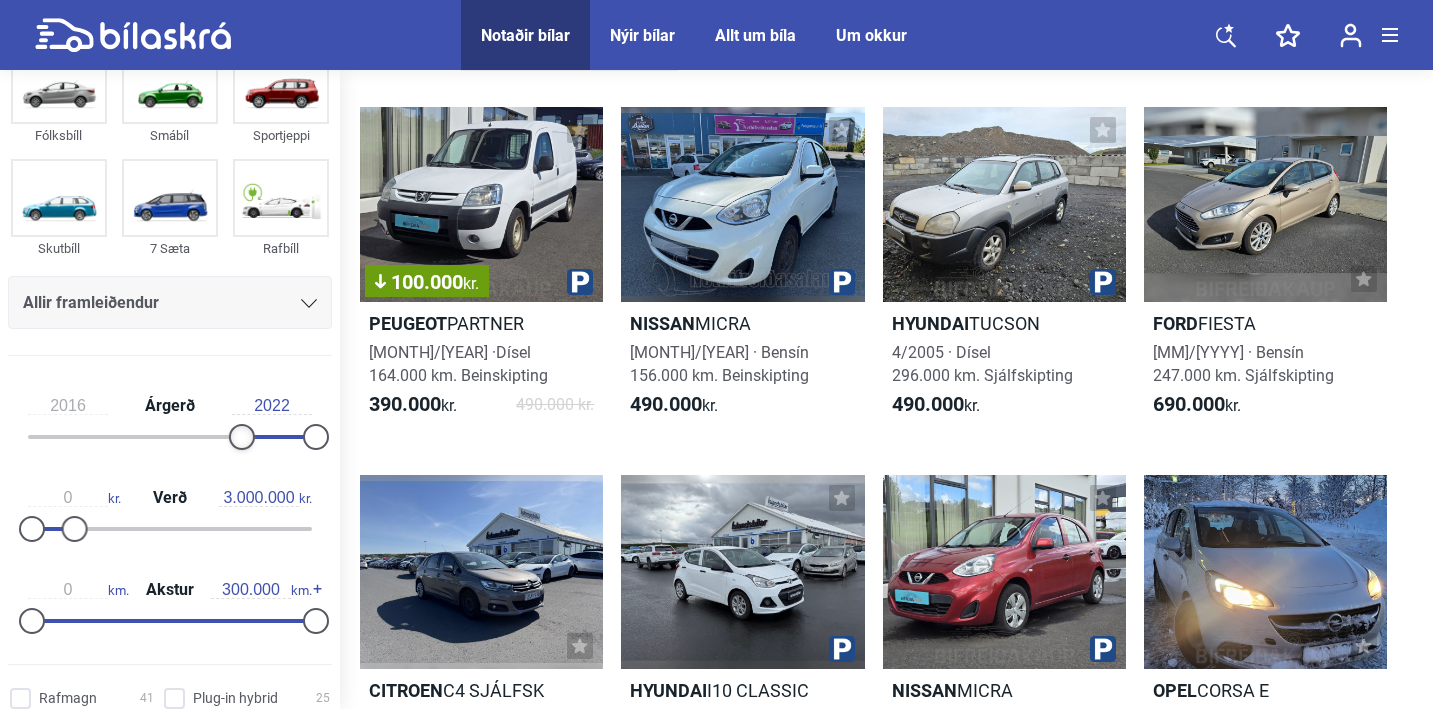 drag, startPoint x: 35, startPoint y: 436, endPoint x: 245, endPoint y: 425, distance: 210.2879 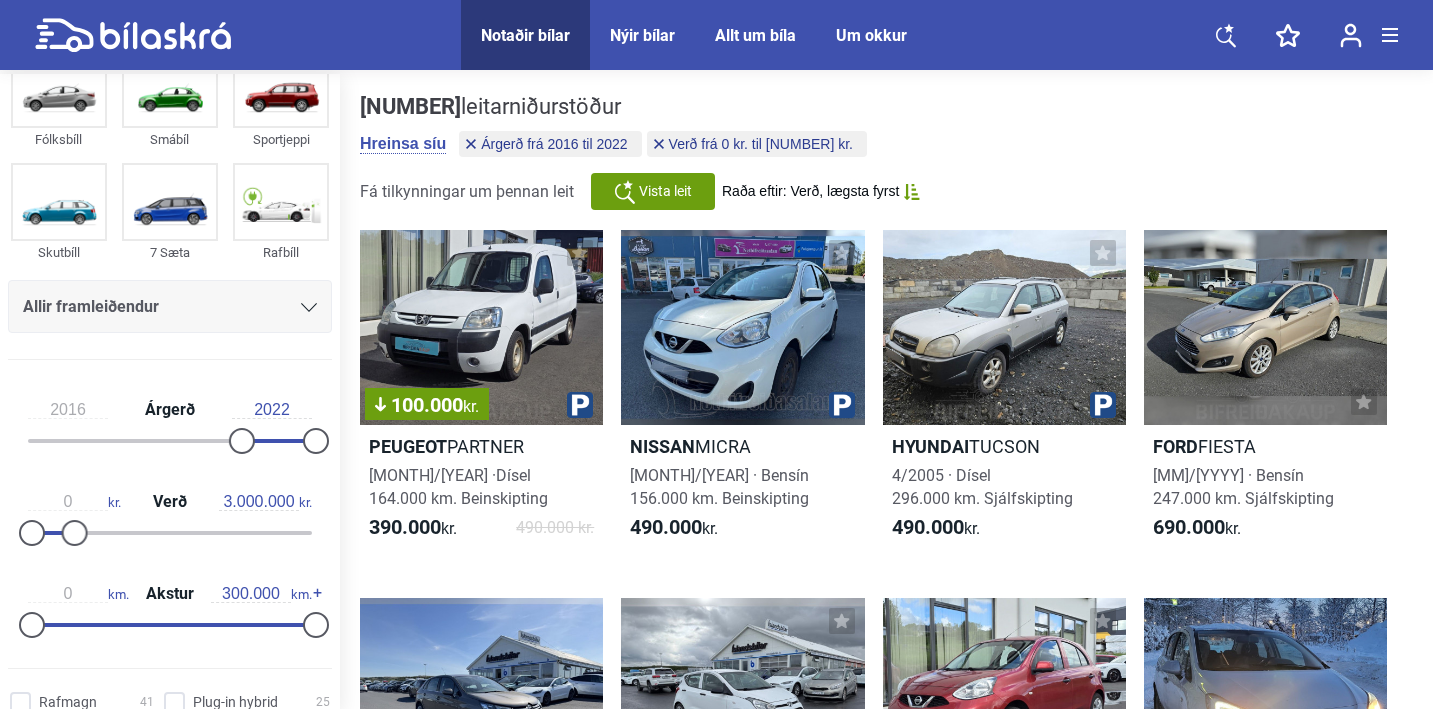 scroll, scrollTop: 0, scrollLeft: 0, axis: both 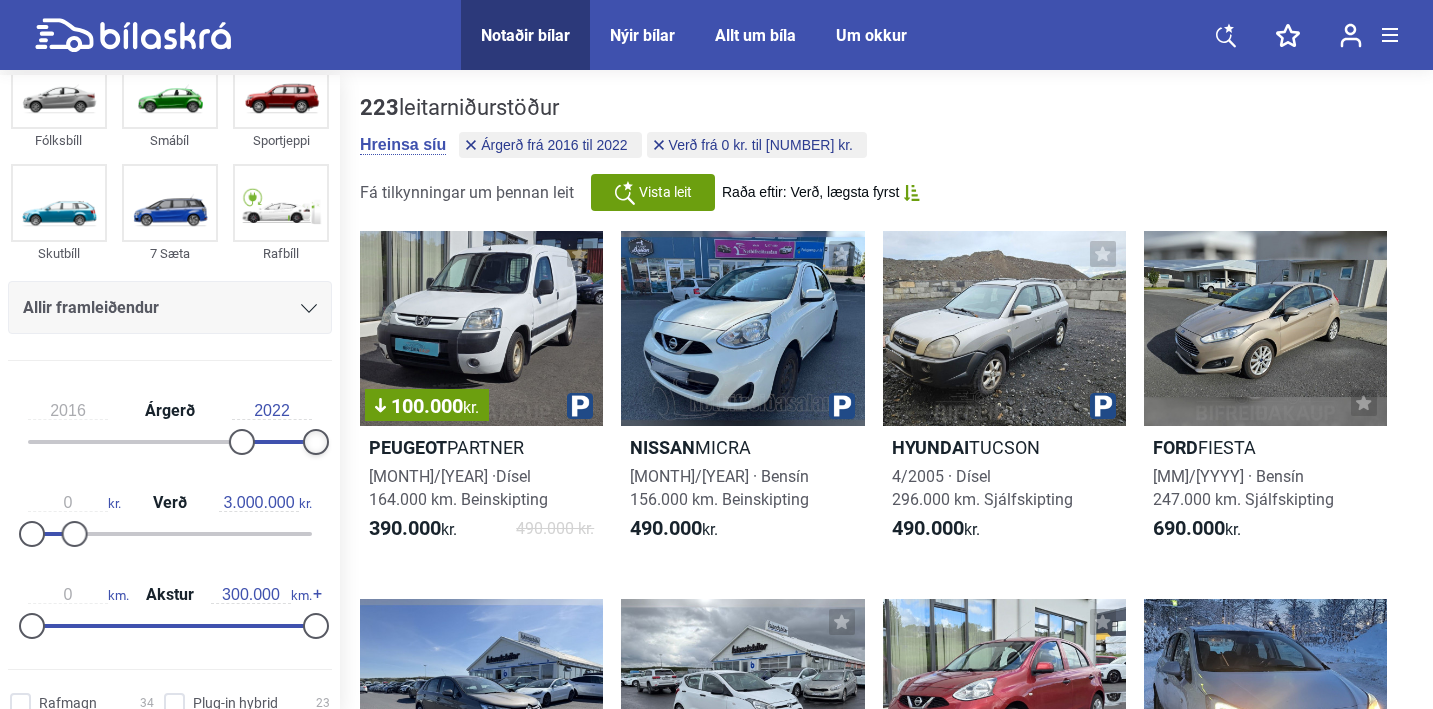 drag, startPoint x: 306, startPoint y: 443, endPoint x: 341, endPoint y: 443, distance: 35 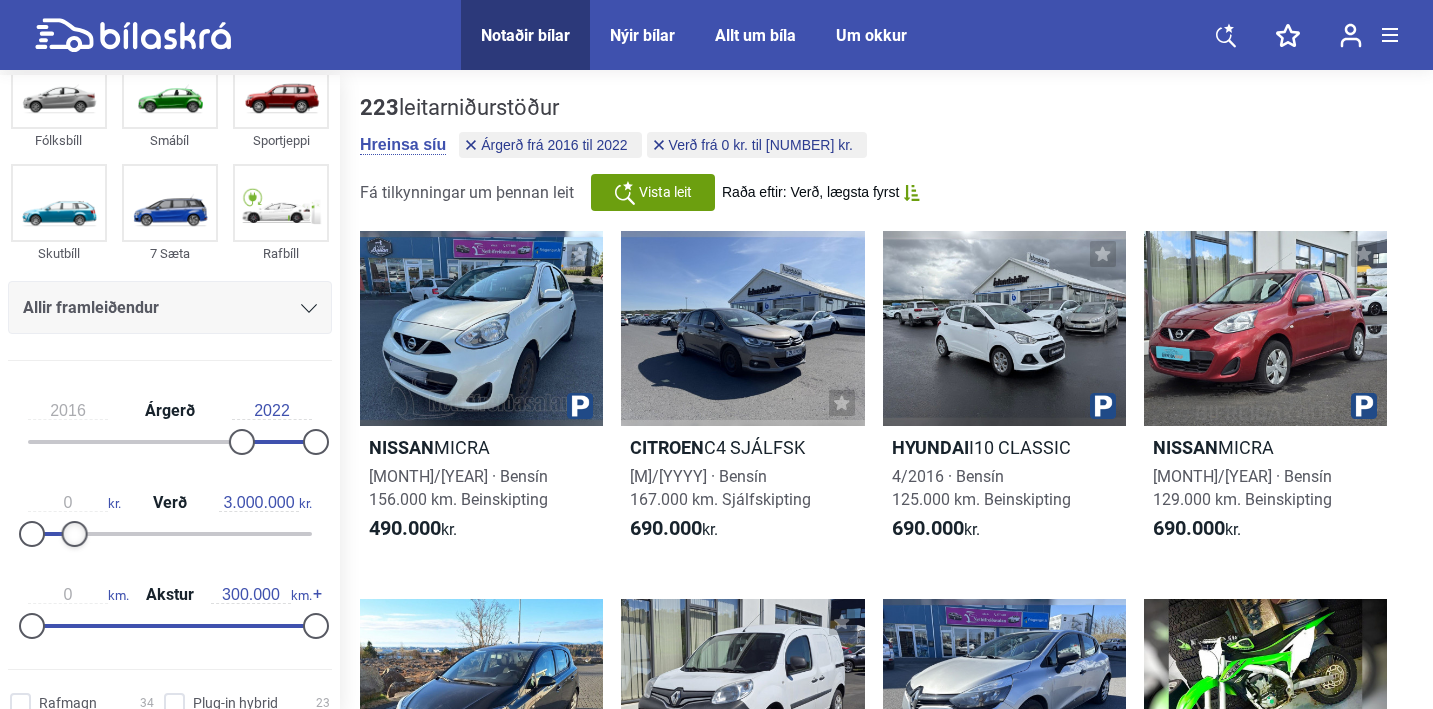 click at bounding box center [75, 534] 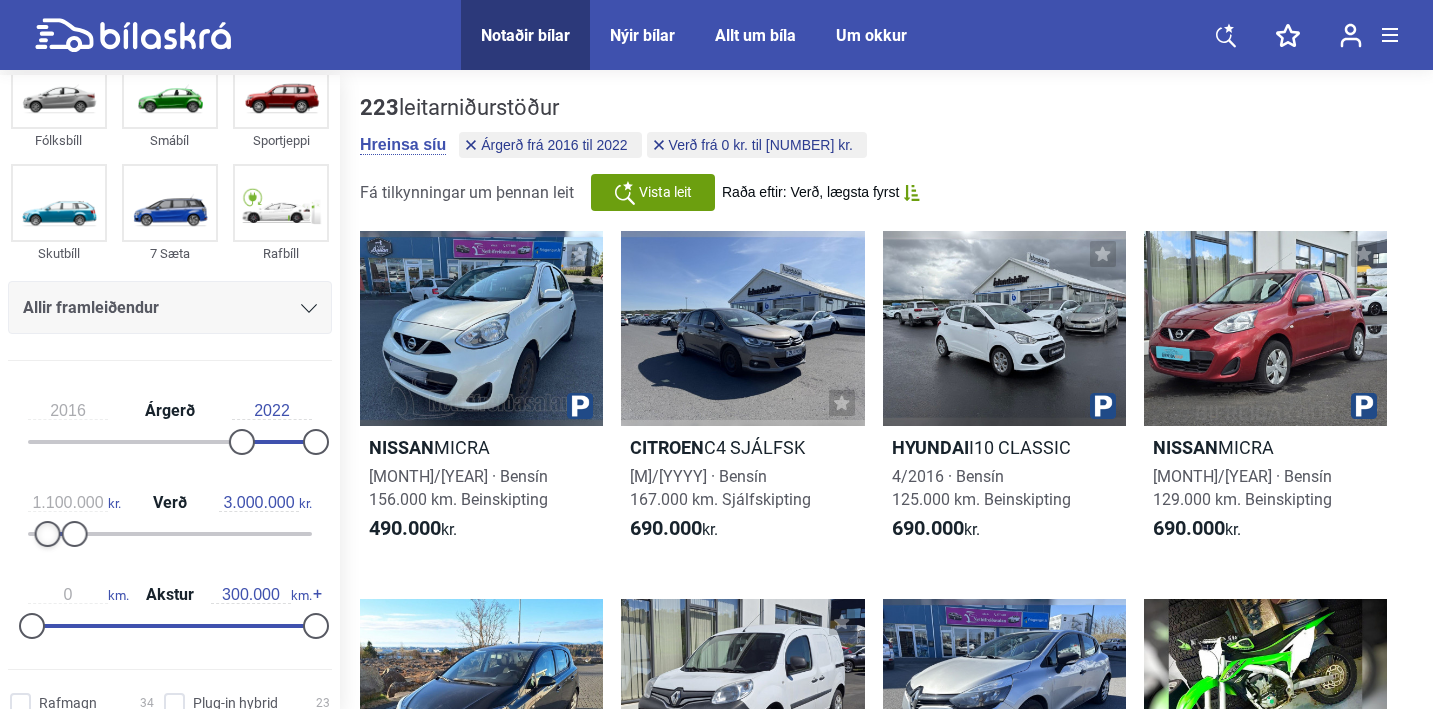 drag, startPoint x: 31, startPoint y: 540, endPoint x: 46, endPoint y: 539, distance: 15.033297 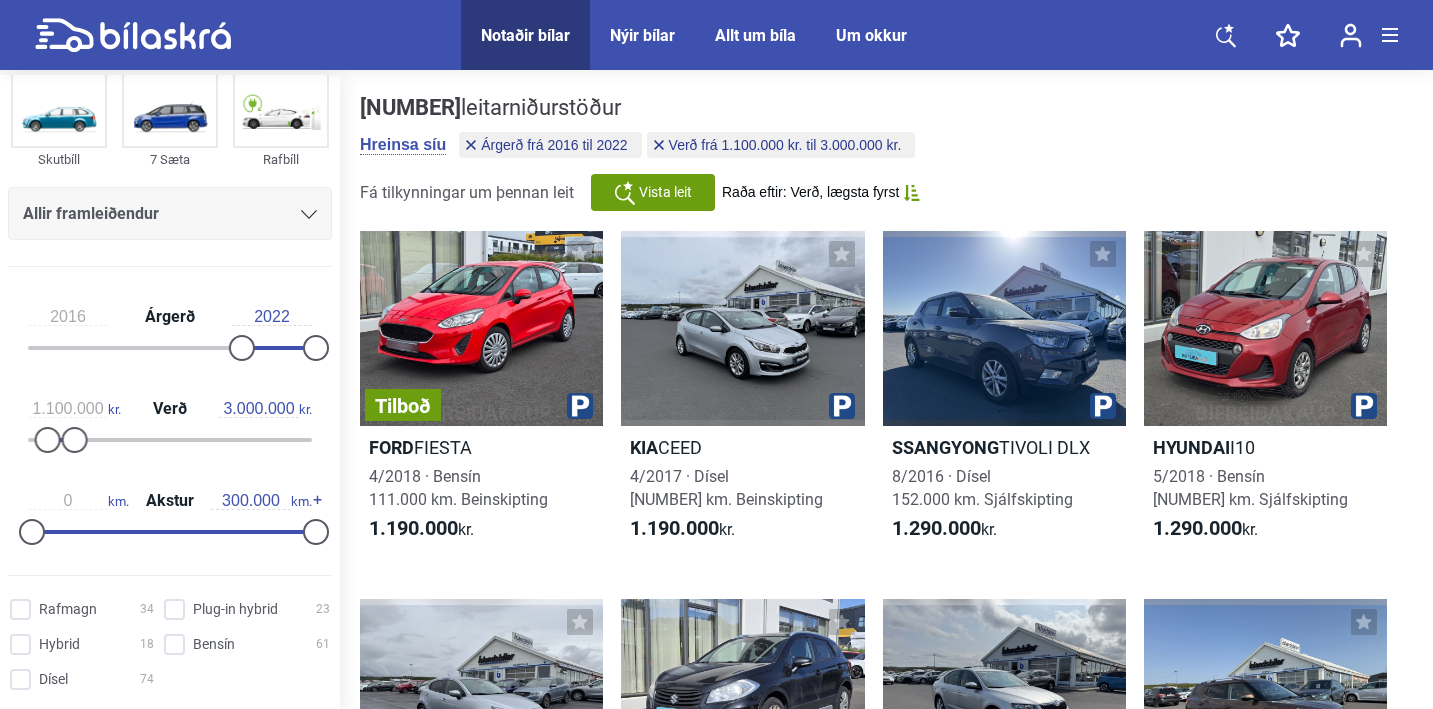 scroll, scrollTop: 164, scrollLeft: 0, axis: vertical 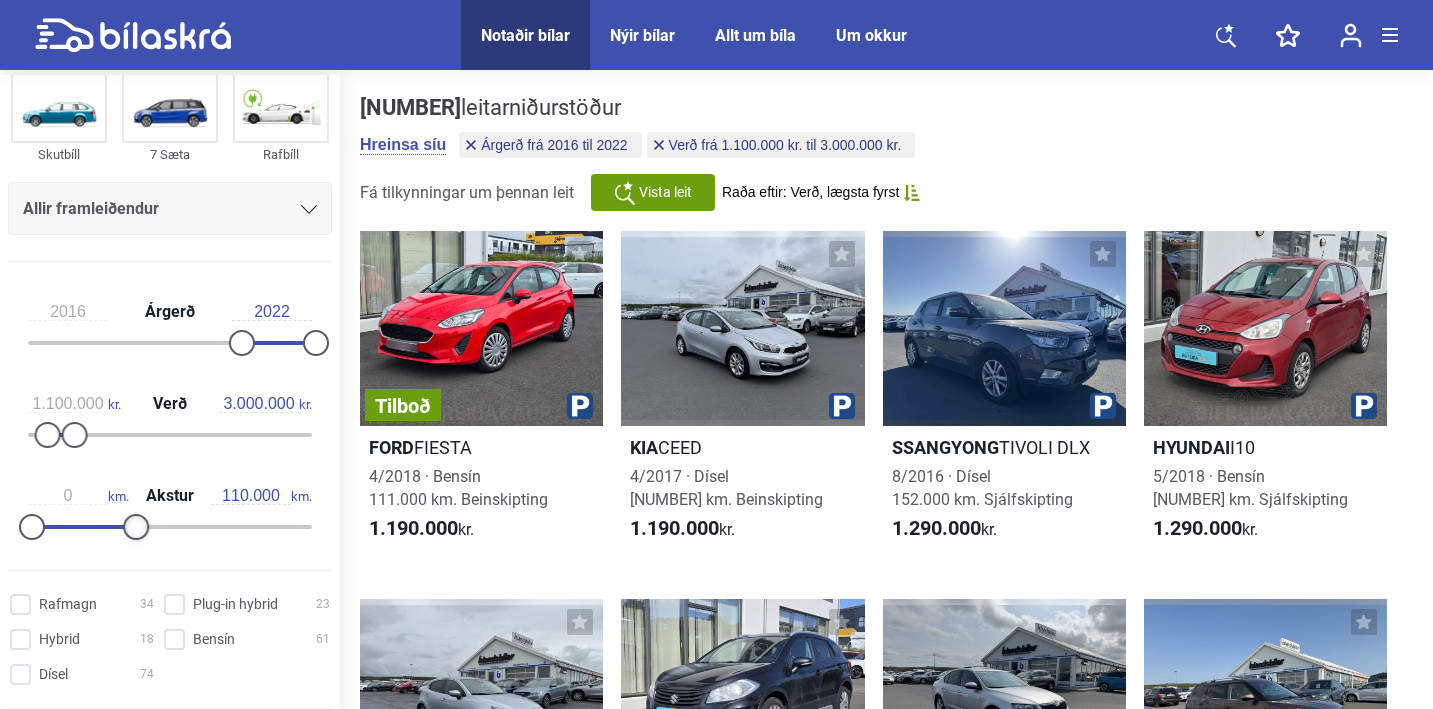 drag, startPoint x: 310, startPoint y: 527, endPoint x: 132, endPoint y: 522, distance: 178.0702 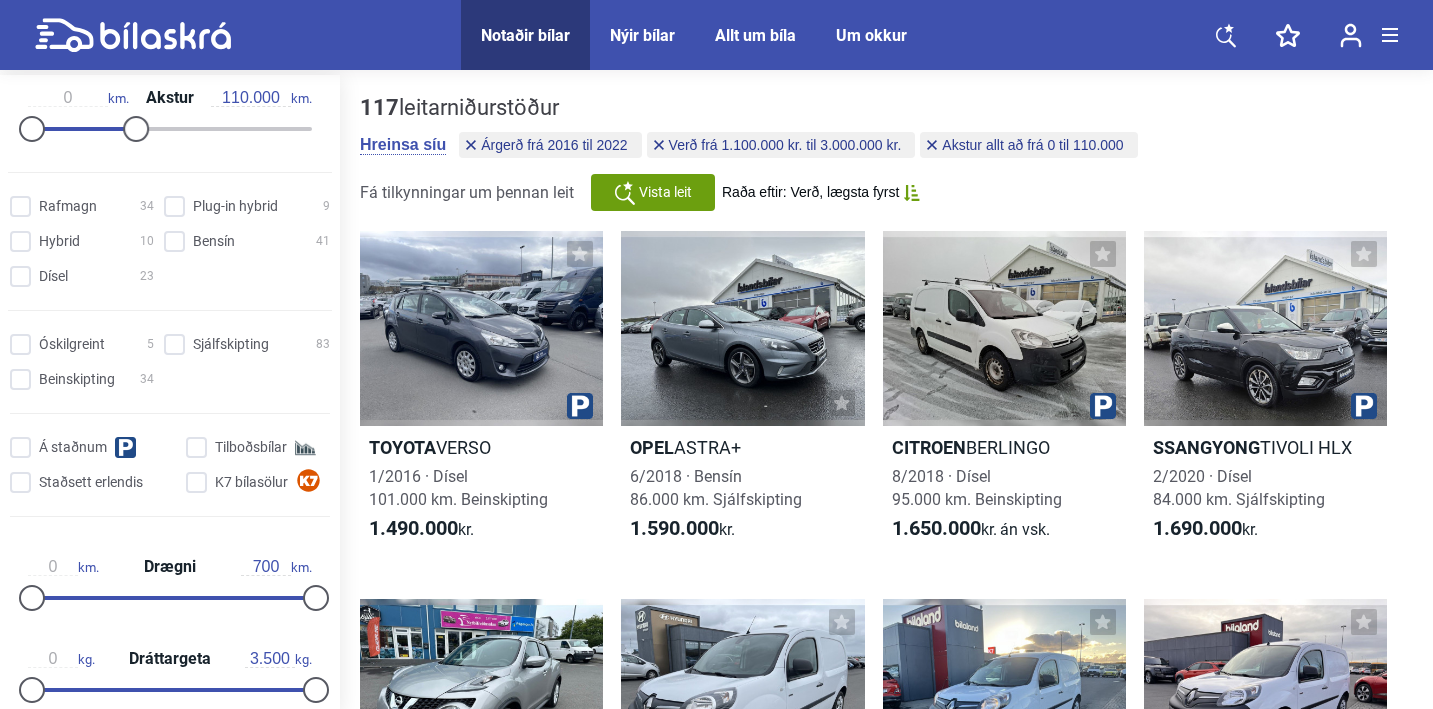 scroll, scrollTop: 564, scrollLeft: 0, axis: vertical 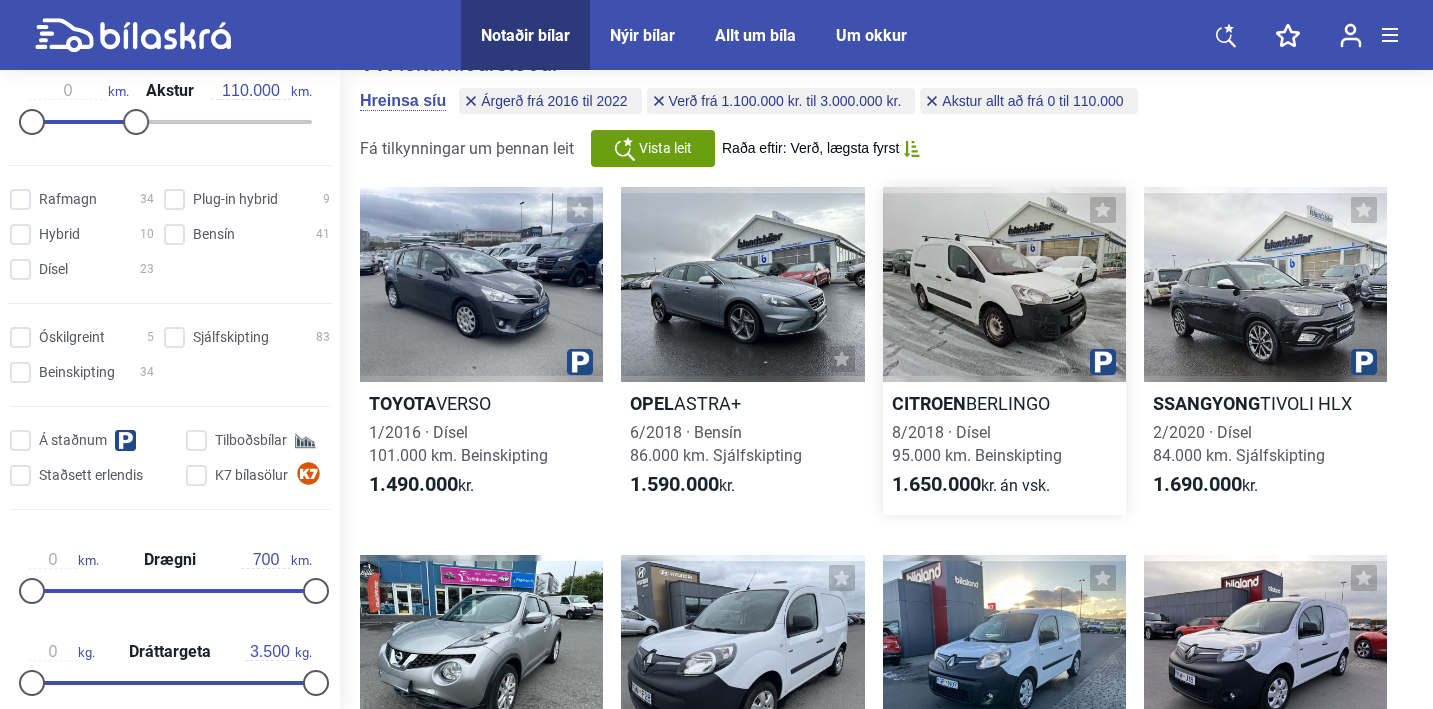 click at bounding box center [1004, 284] 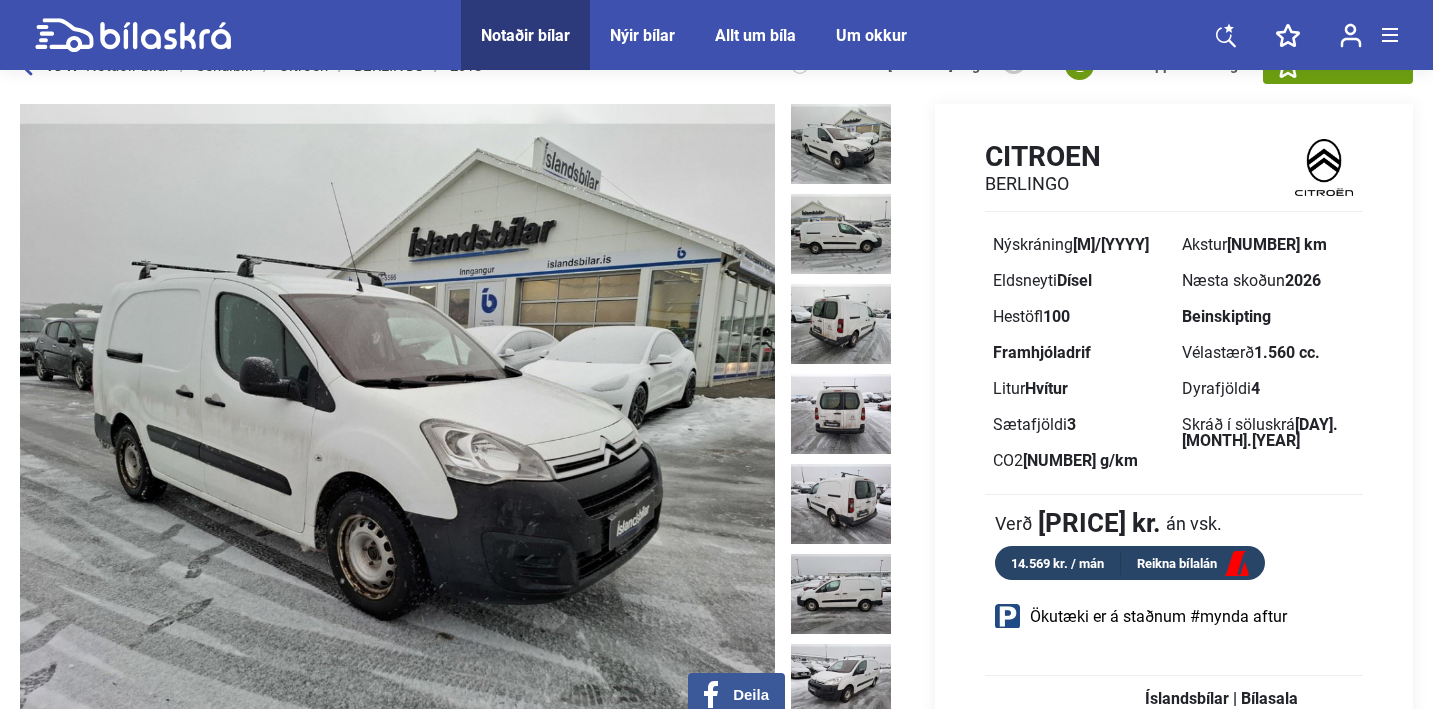 scroll, scrollTop: 49, scrollLeft: 0, axis: vertical 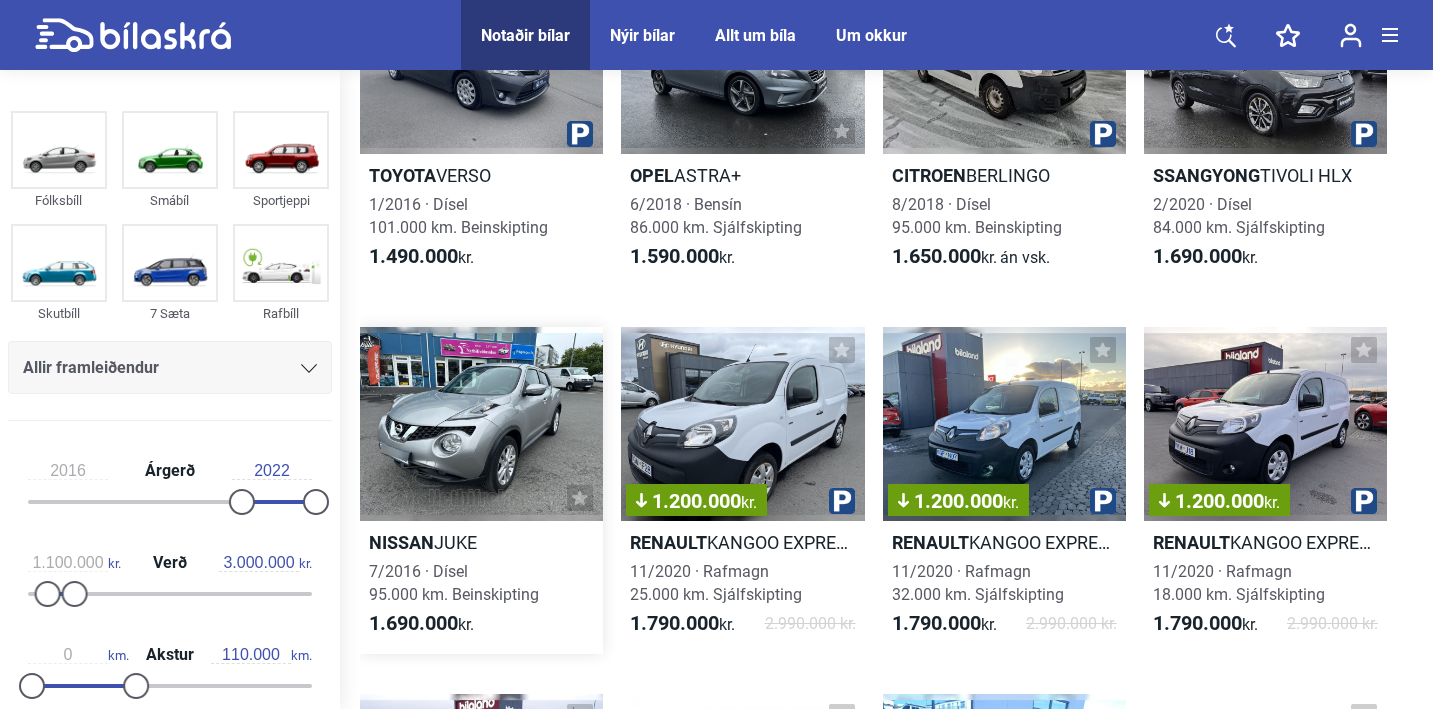 click at bounding box center [481, 424] 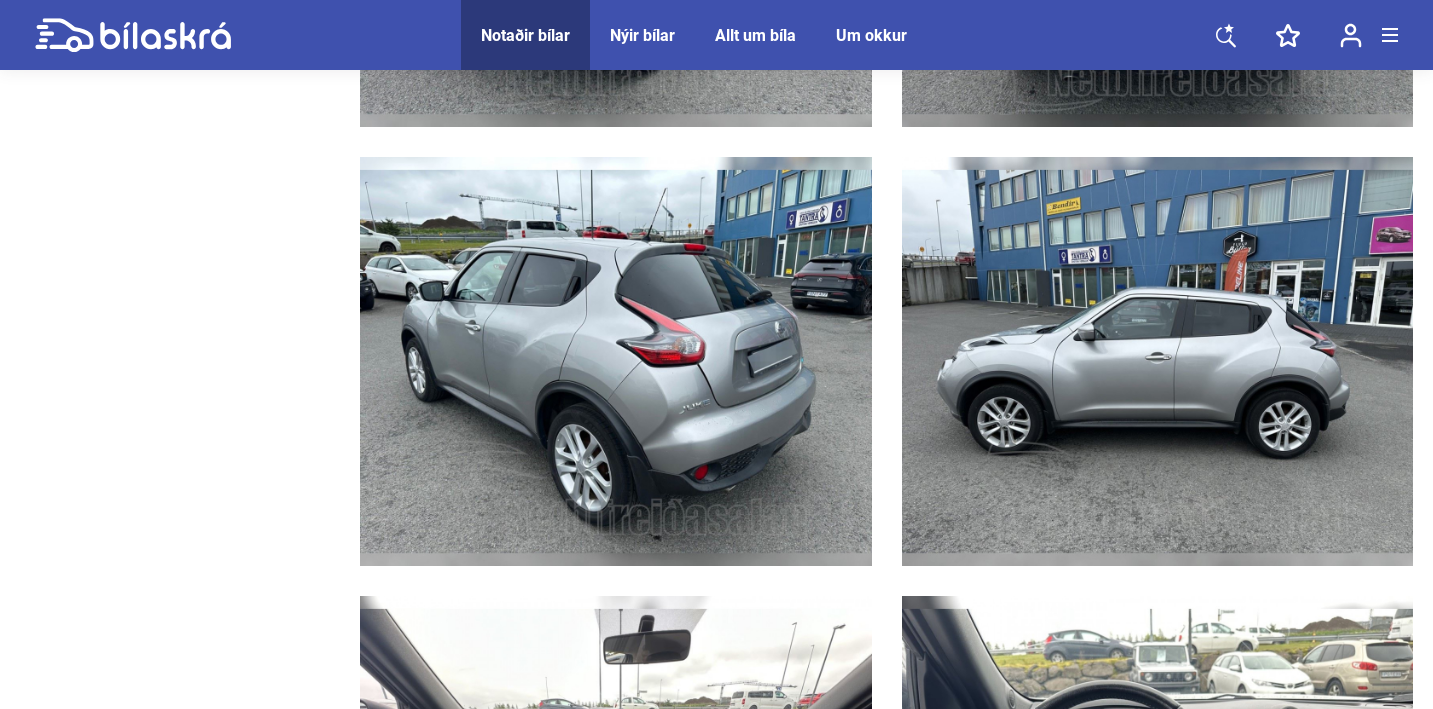 scroll, scrollTop: 3038, scrollLeft: 0, axis: vertical 